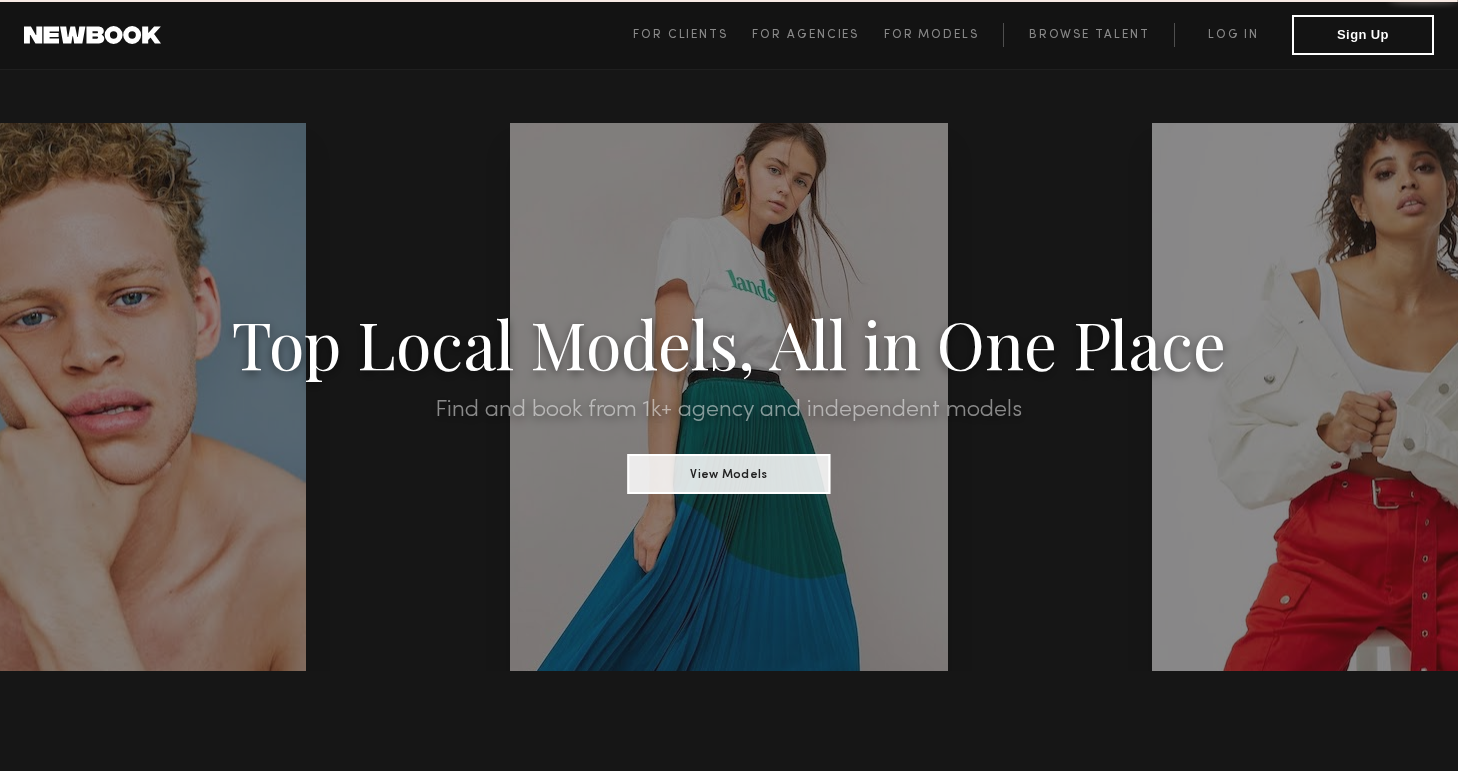 scroll, scrollTop: 0, scrollLeft: 0, axis: both 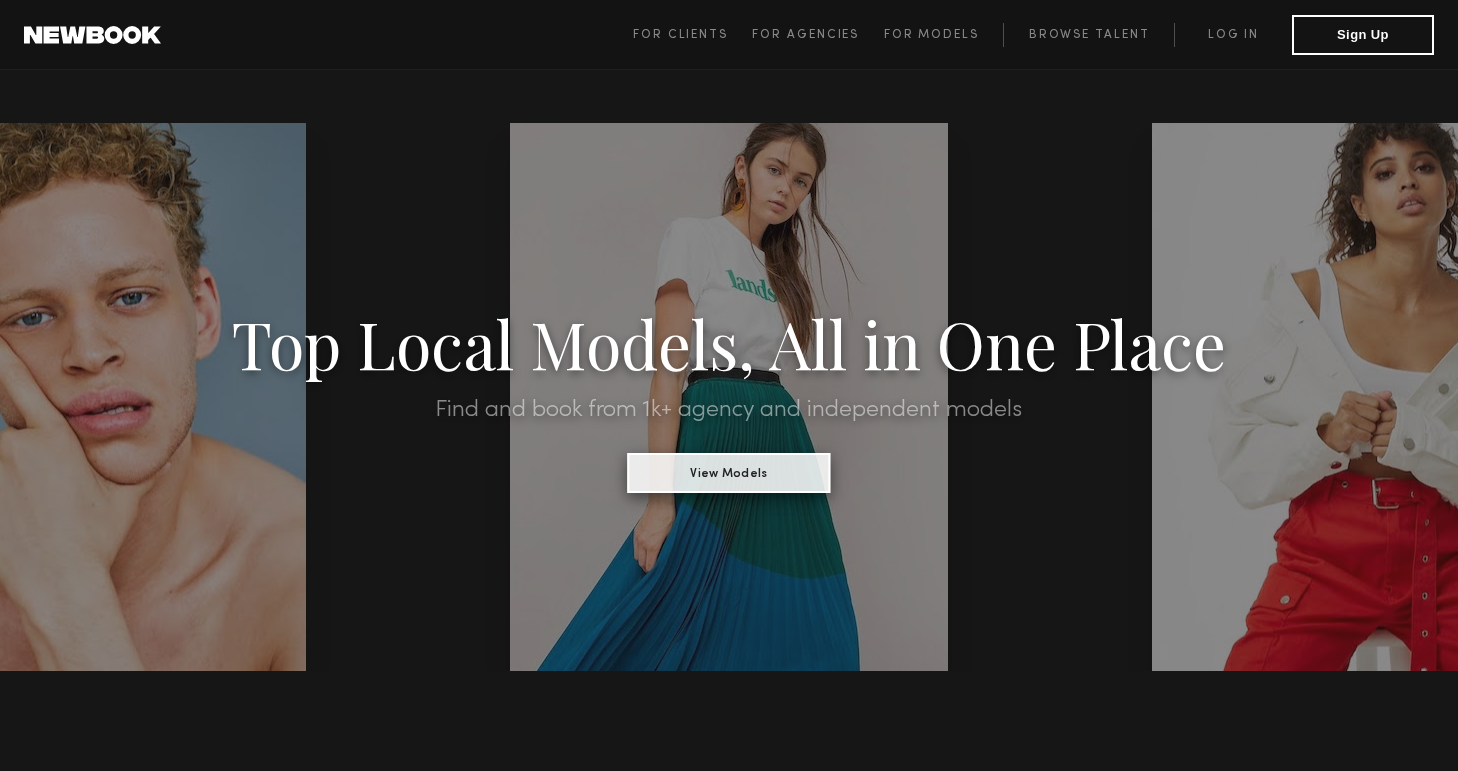 click on "View Models" 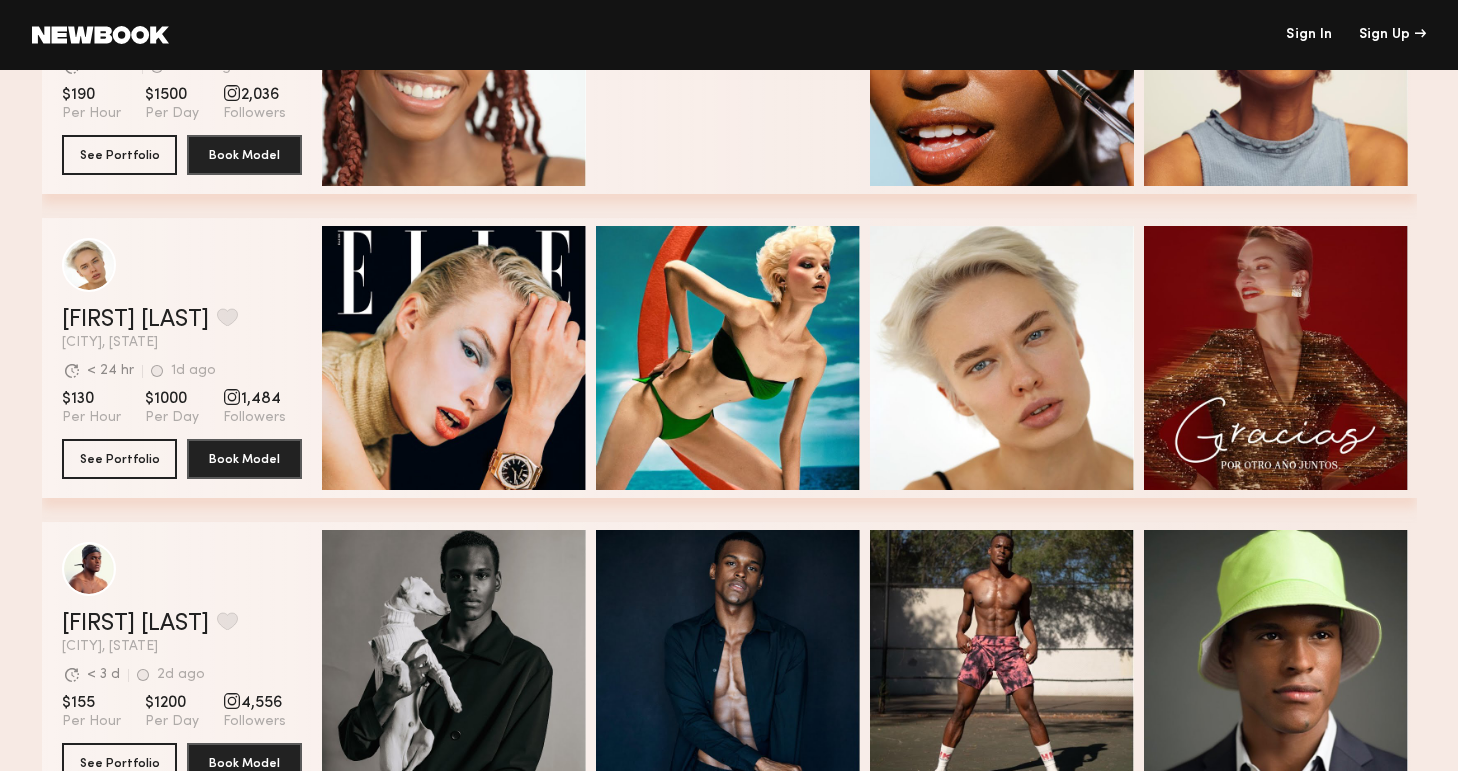 scroll, scrollTop: 6370, scrollLeft: 0, axis: vertical 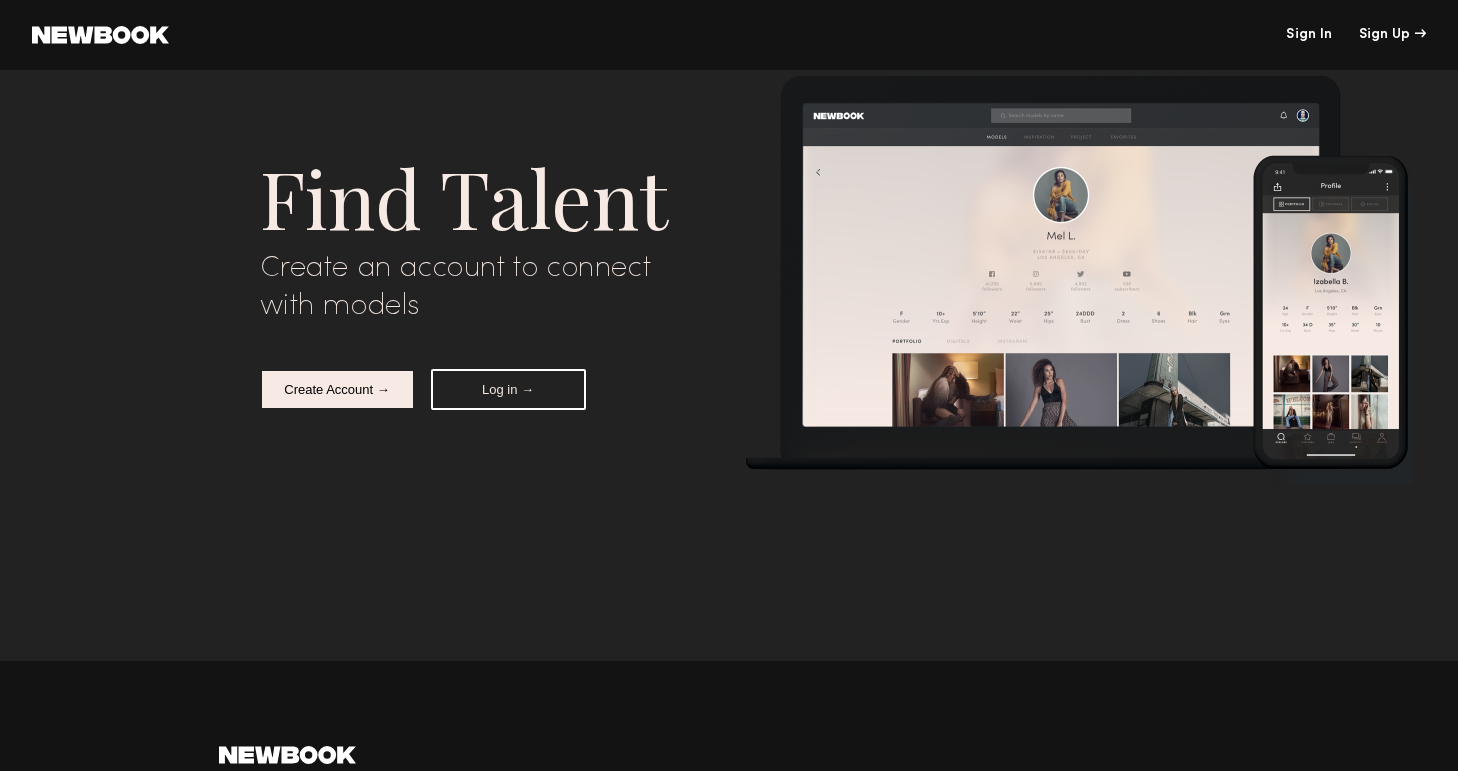 click on "Create Account →" 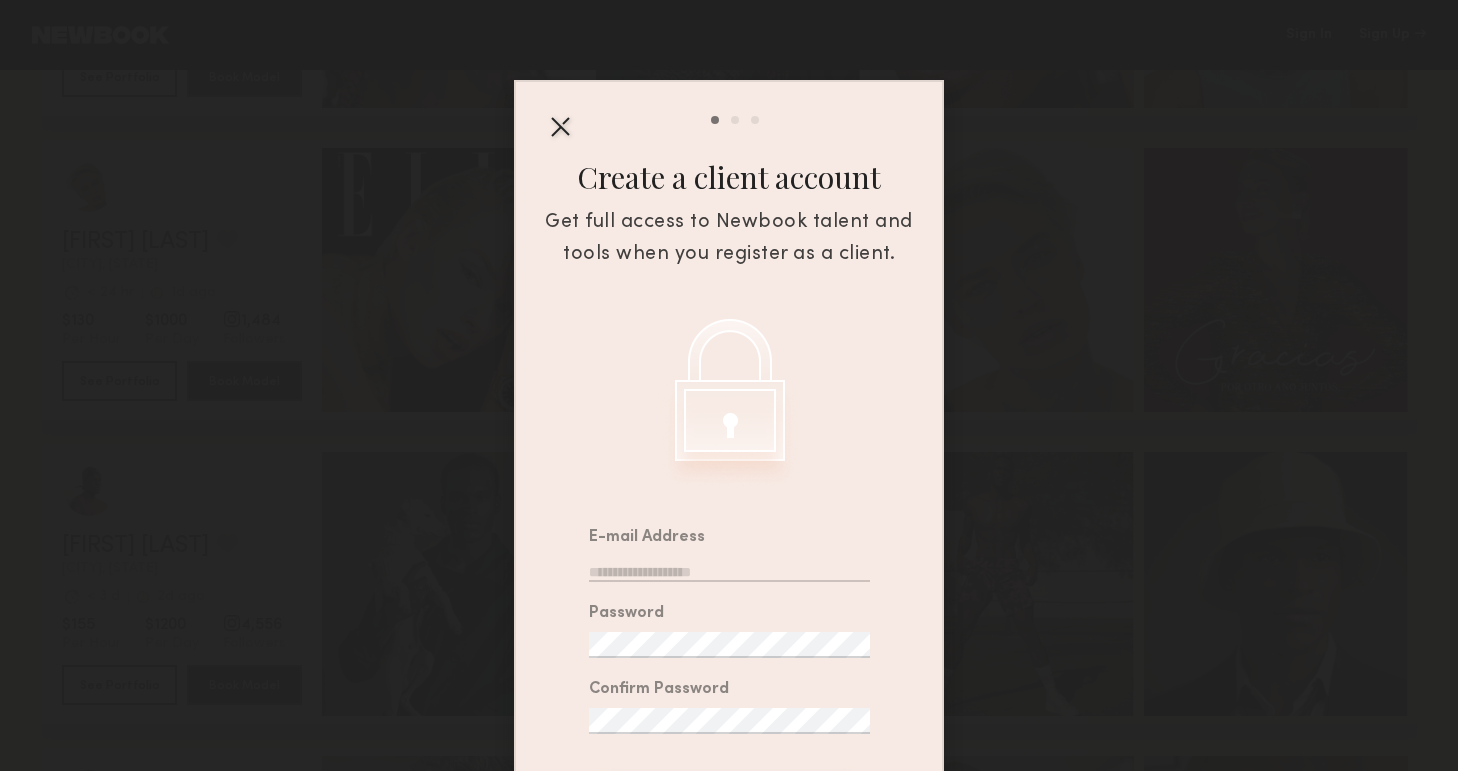 click 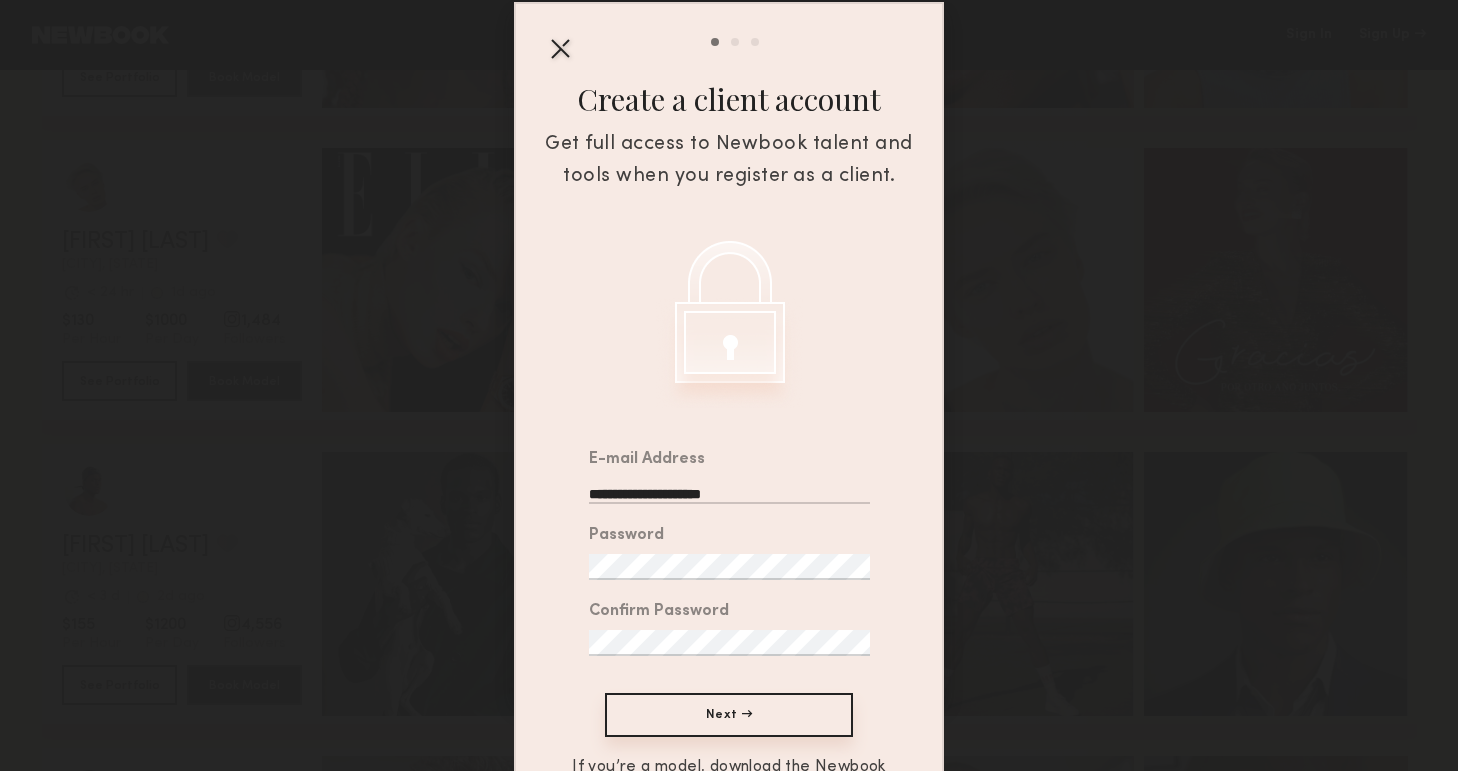 scroll, scrollTop: 83, scrollLeft: 0, axis: vertical 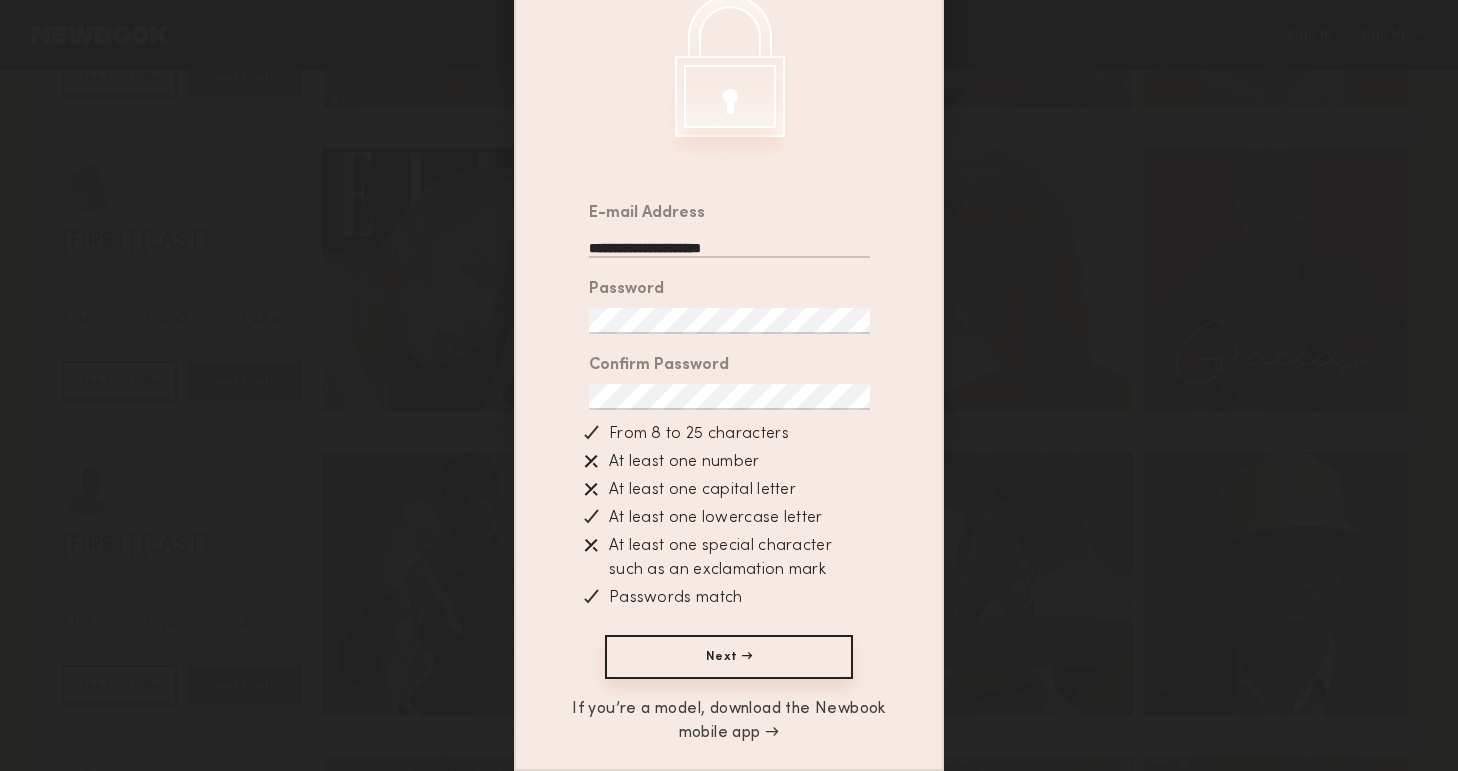click on "Next →" 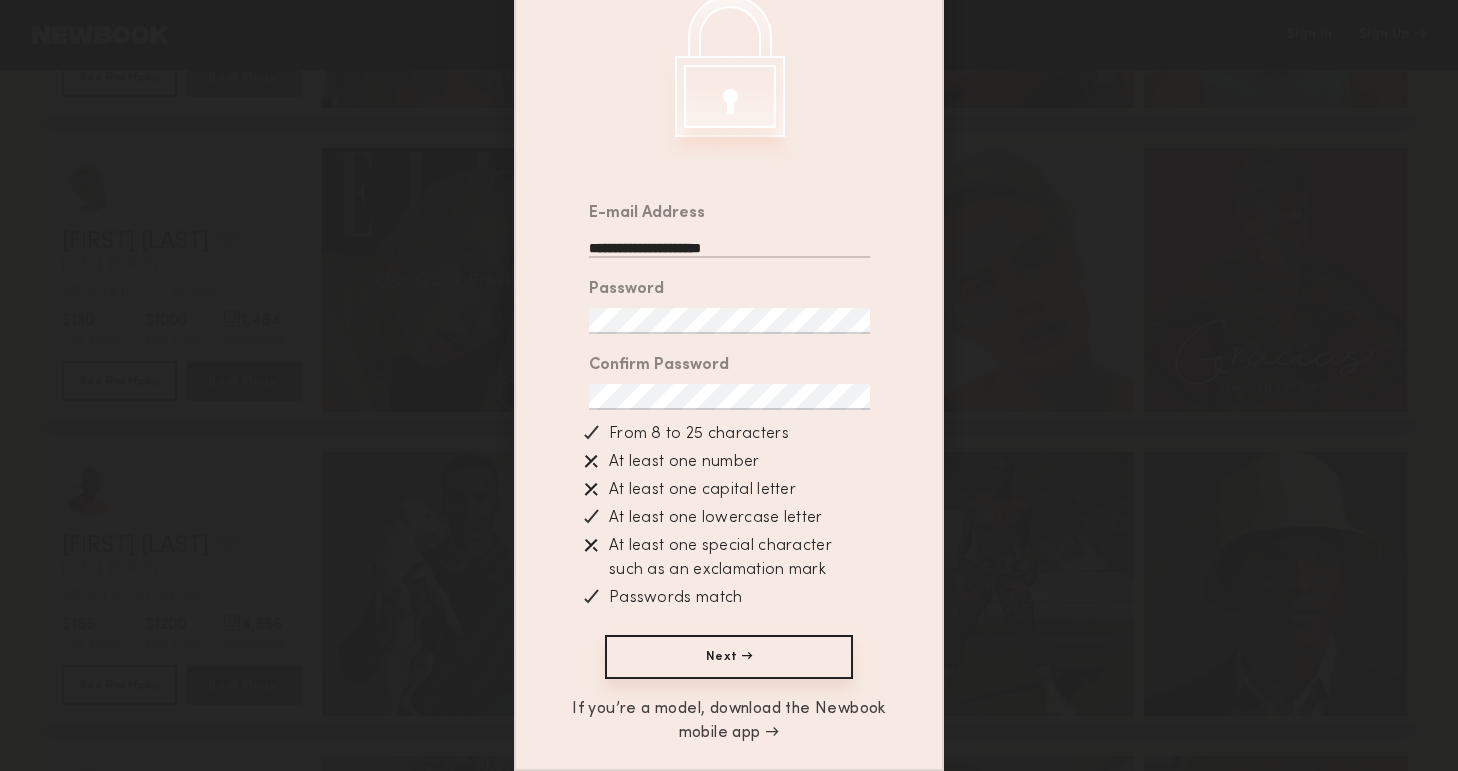 click on "Sign up for an account   Tell us about yourself   Select a profile photo  Create a client account Get full access to Newbook talent and tools when you register as a client. E-mail Address [EMAIL] Password Confirm Password  From 8 to 25 characters   At least one number   At least one capital letter   At least one lowercase letter   At least one special character such as an exclamation mark   Passwords match   Next →   If you’re a model, download the Newbook mobile app →" at bounding box center [729, 385] 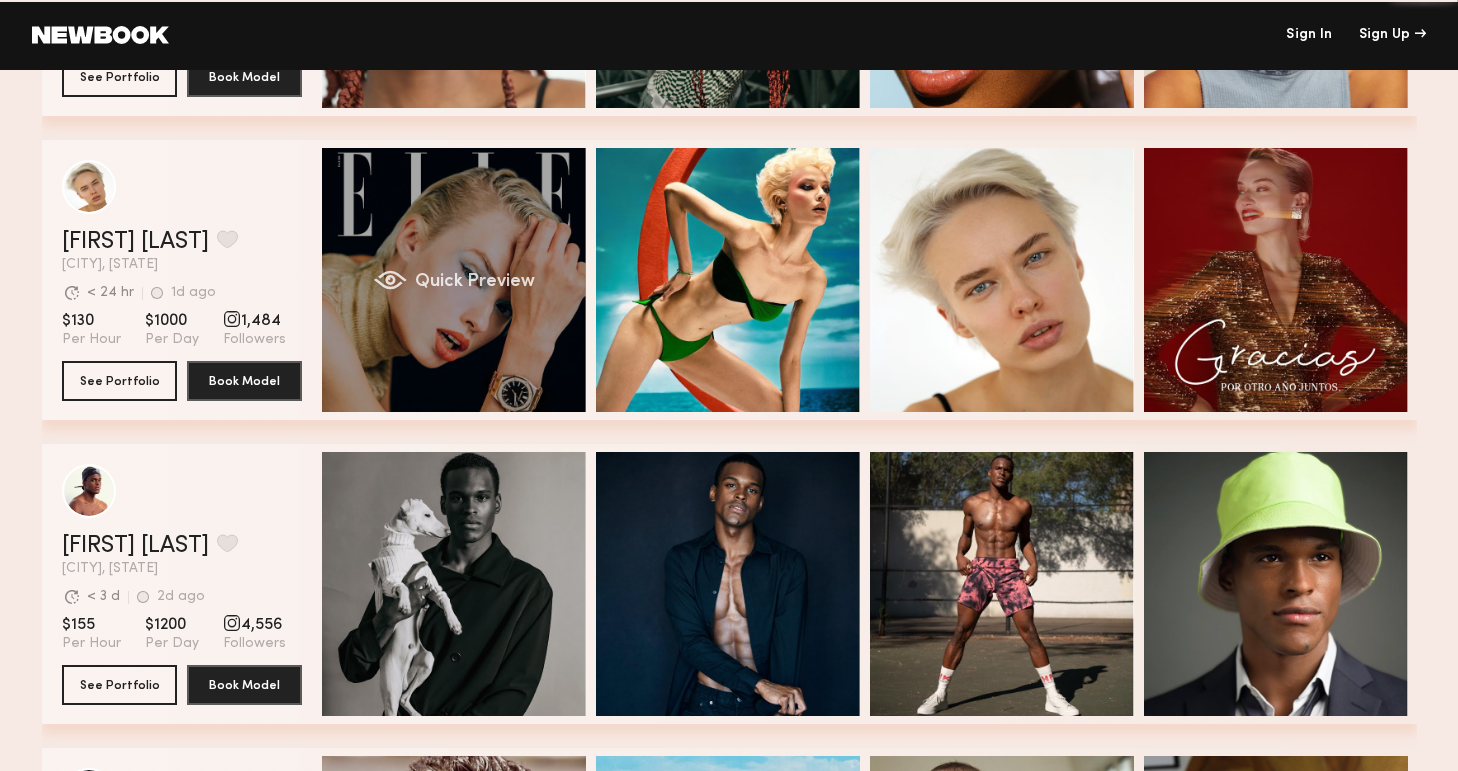 scroll, scrollTop: 0, scrollLeft: 0, axis: both 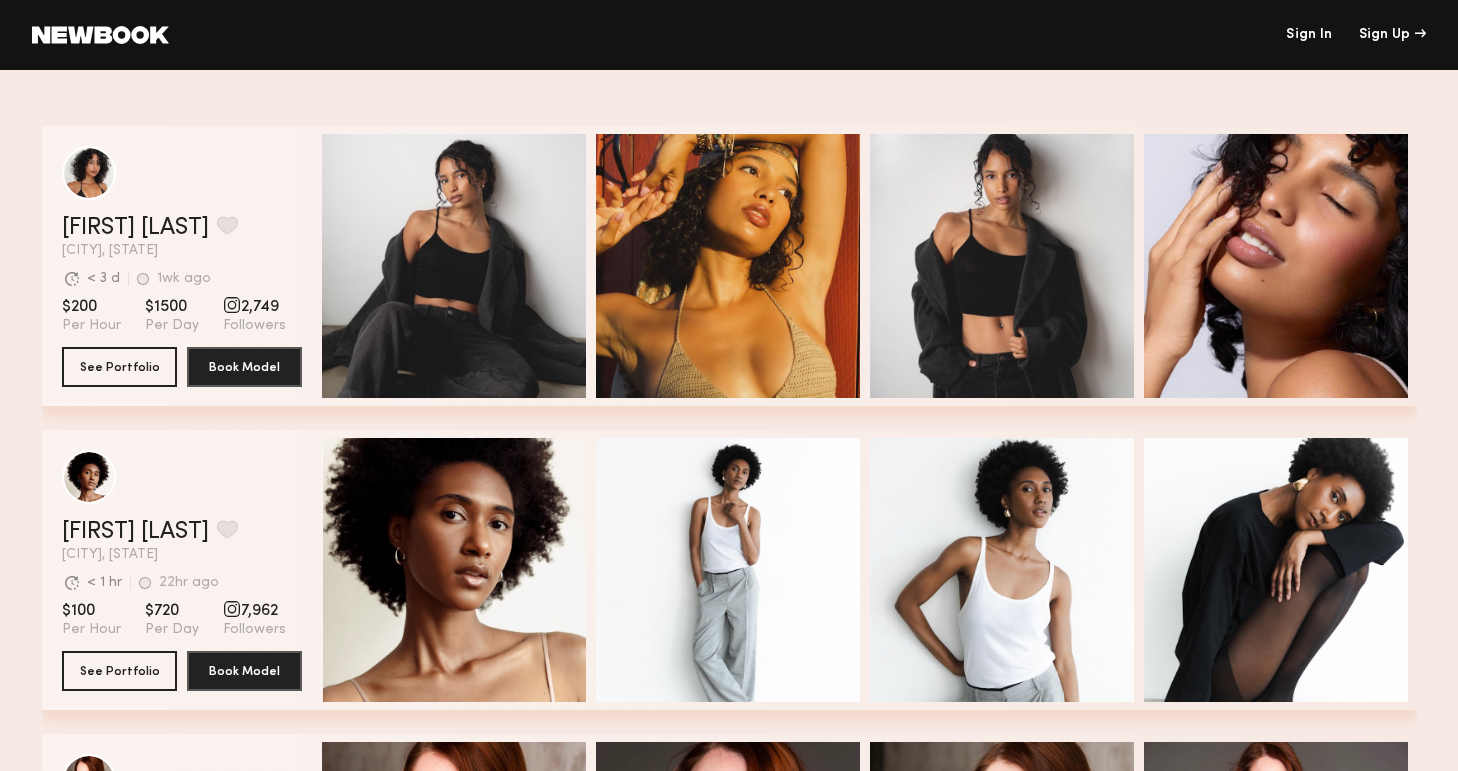 click on "Sign In" 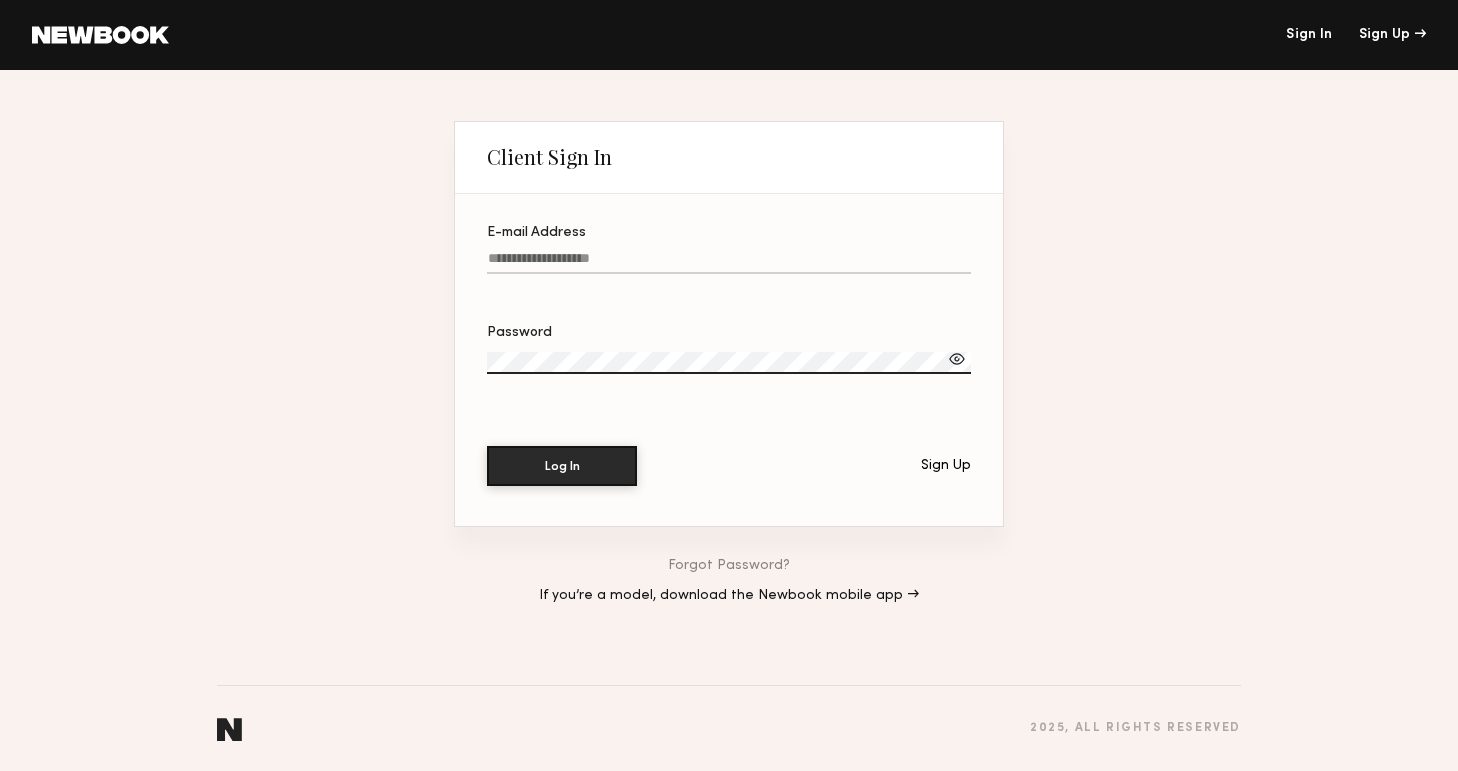 click on "E-mail Address" 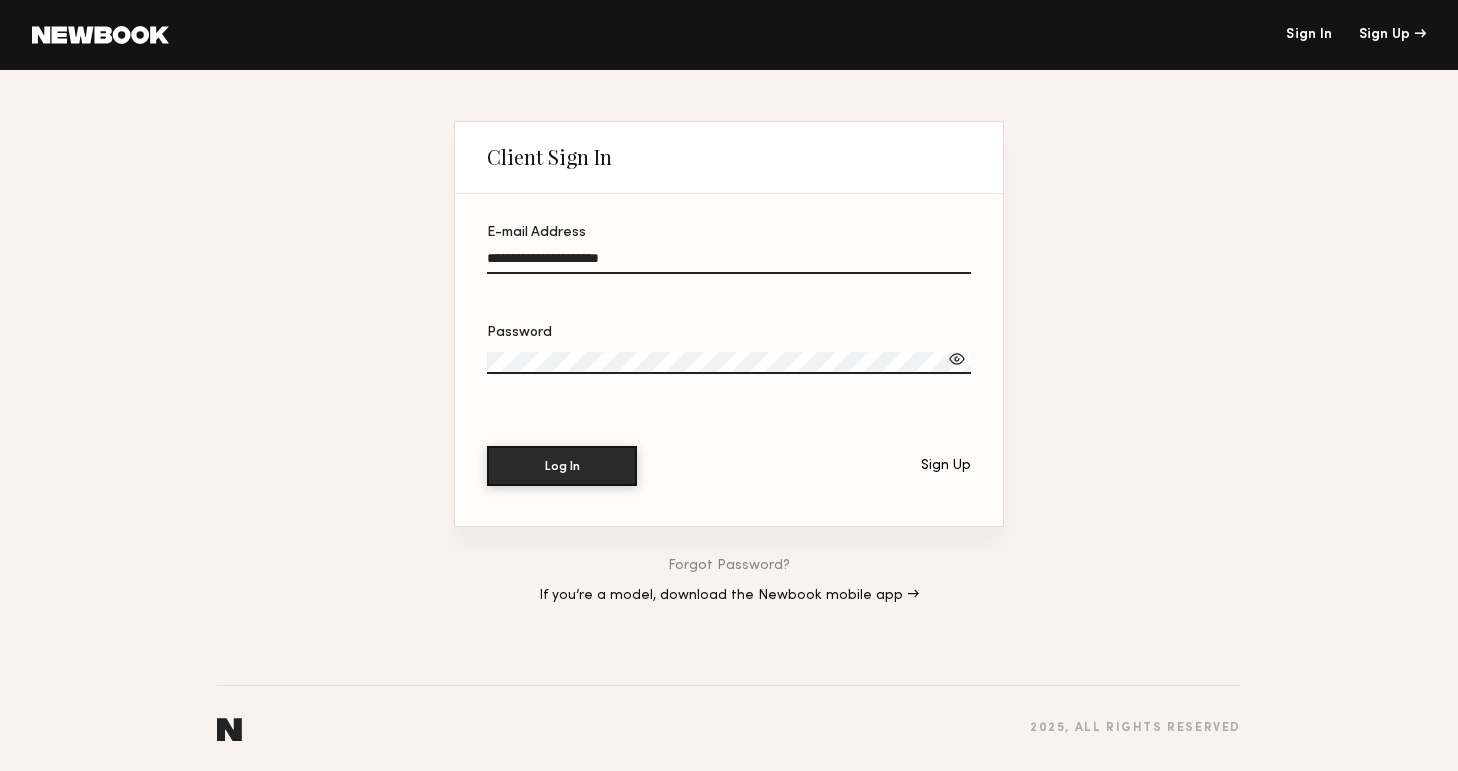click on "Log In" 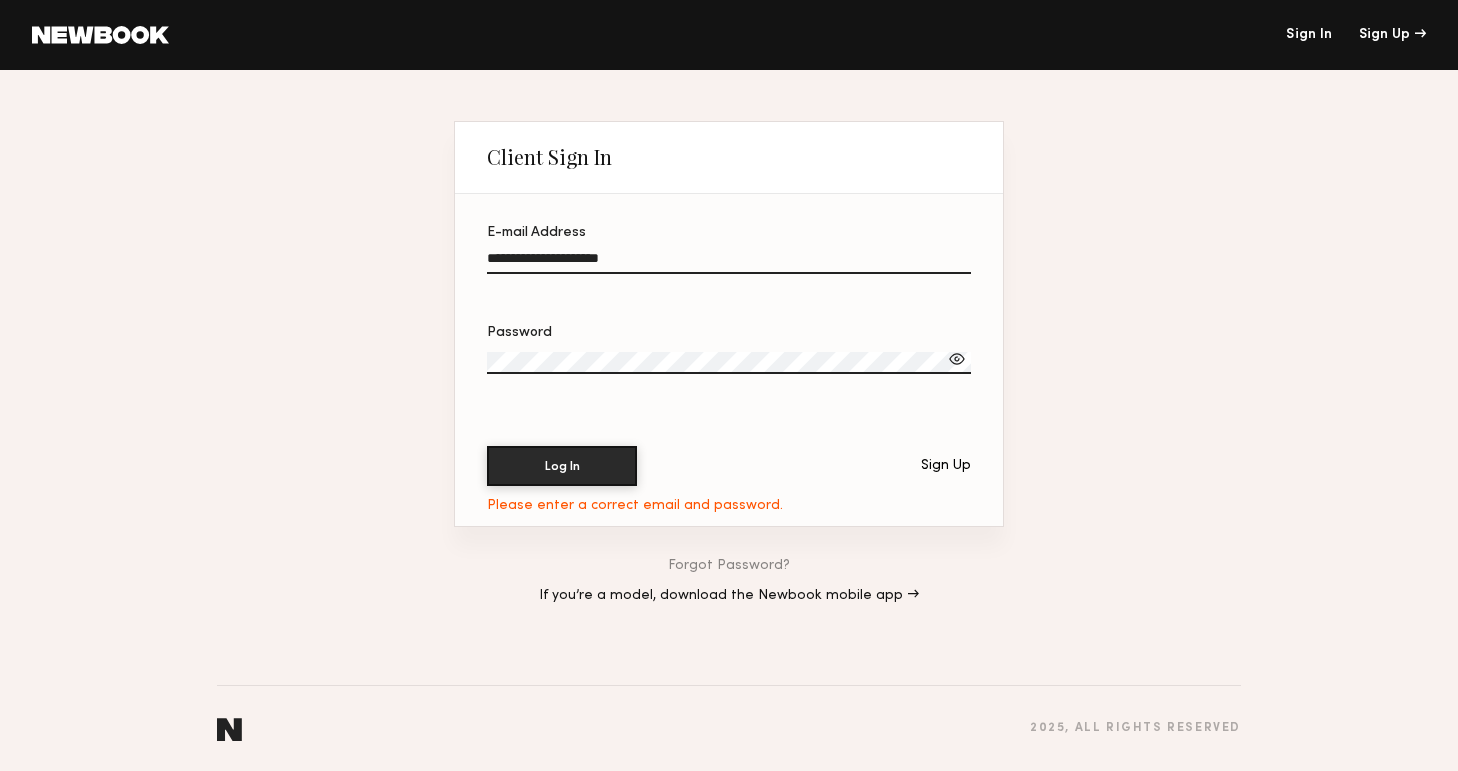 click on "Log In Sign Up" 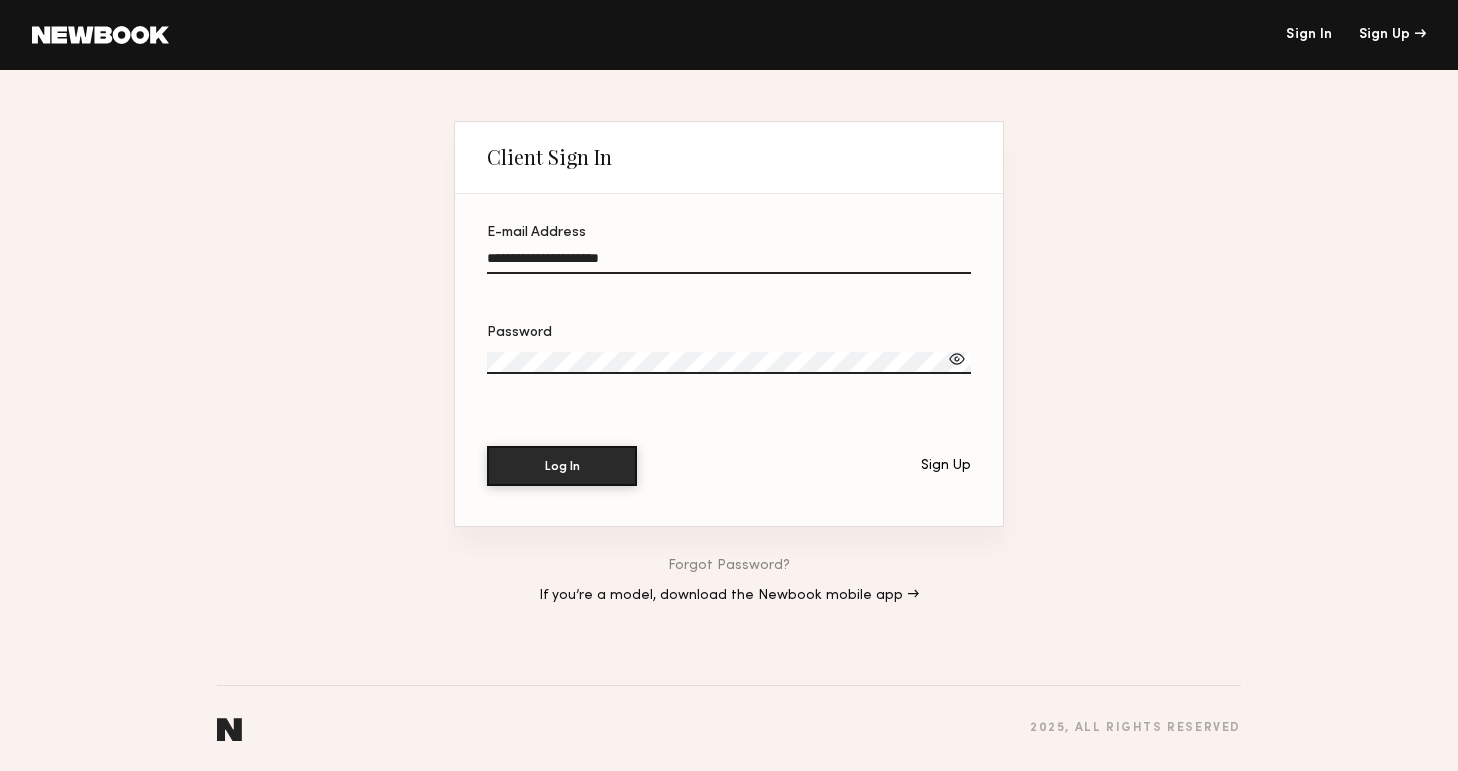 click on "Sign Up" 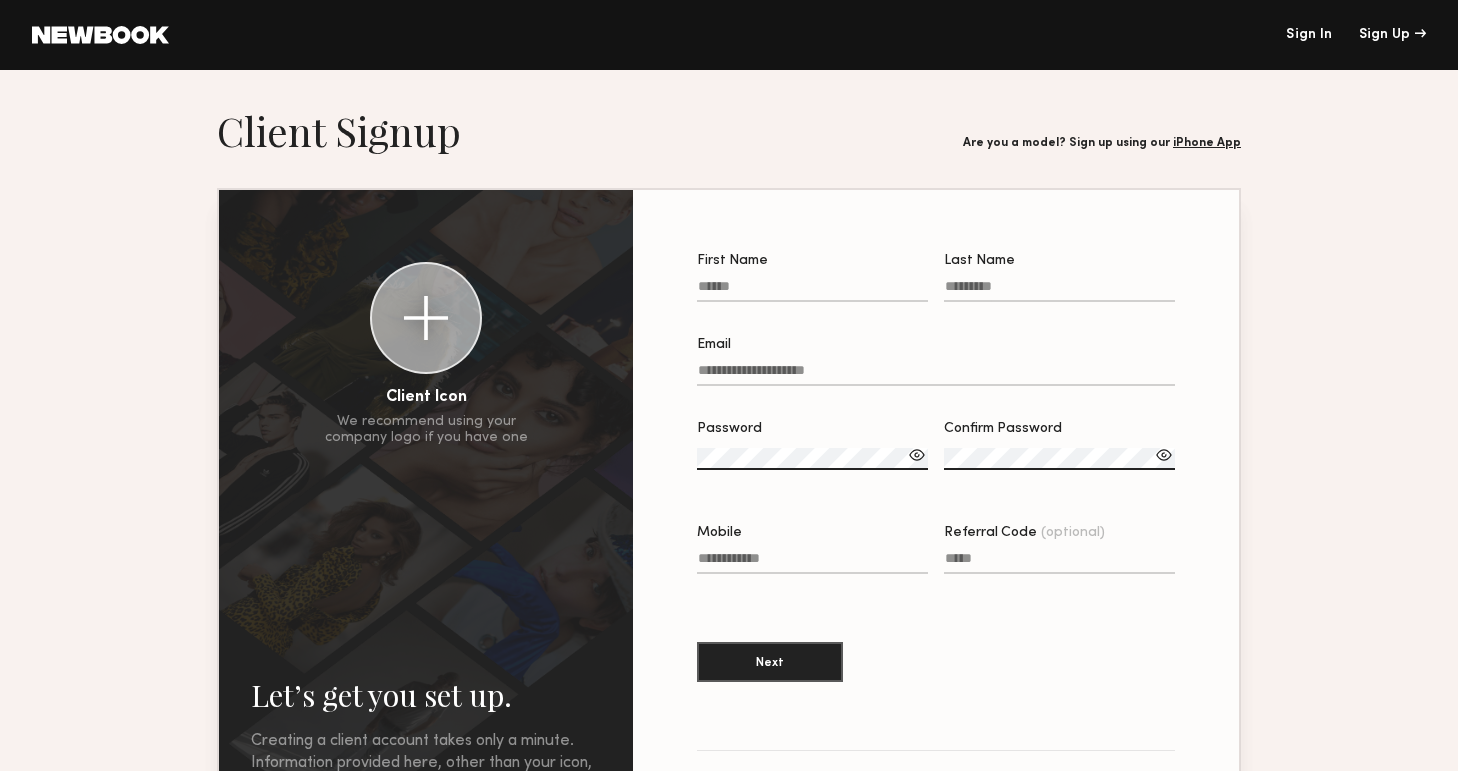 click on "First Name" 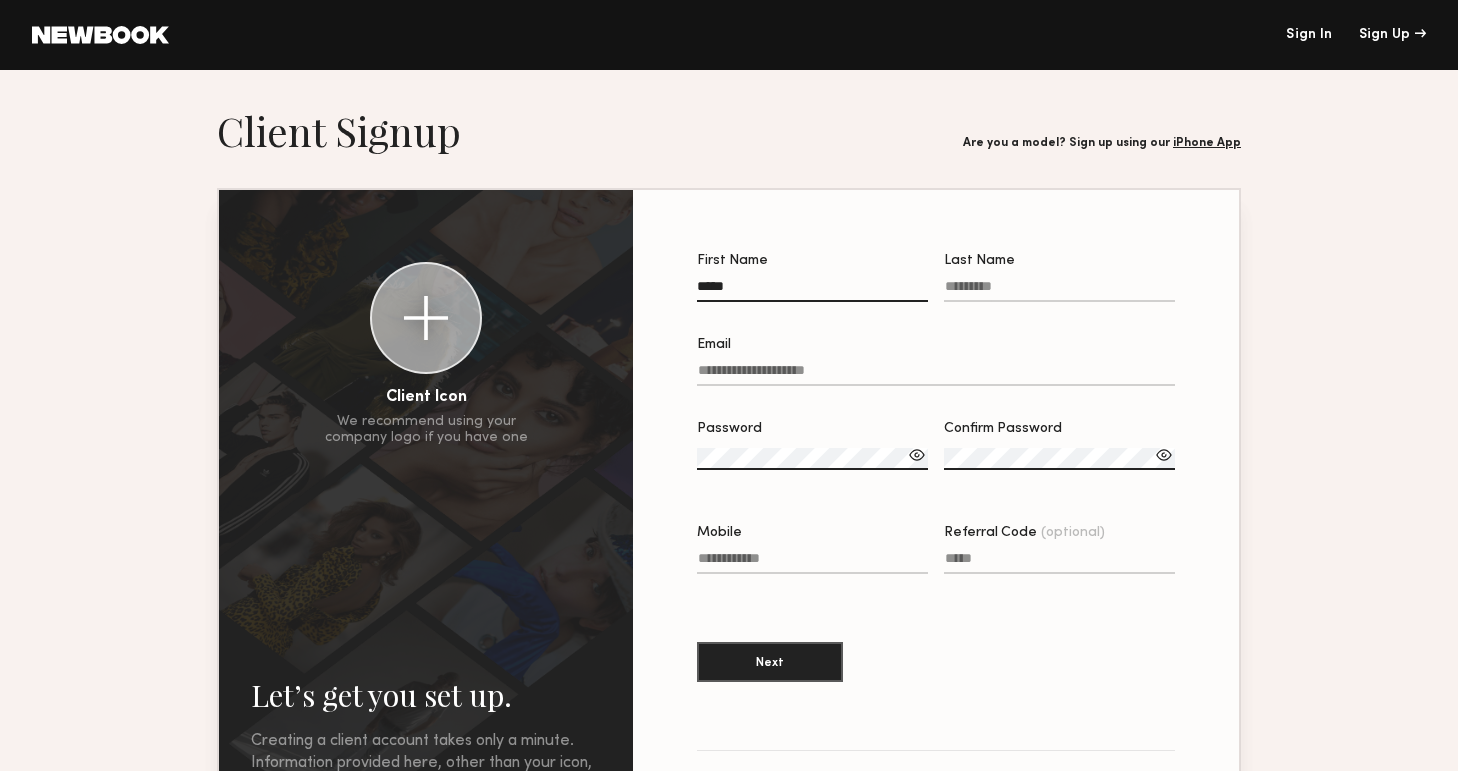 type on "*****" 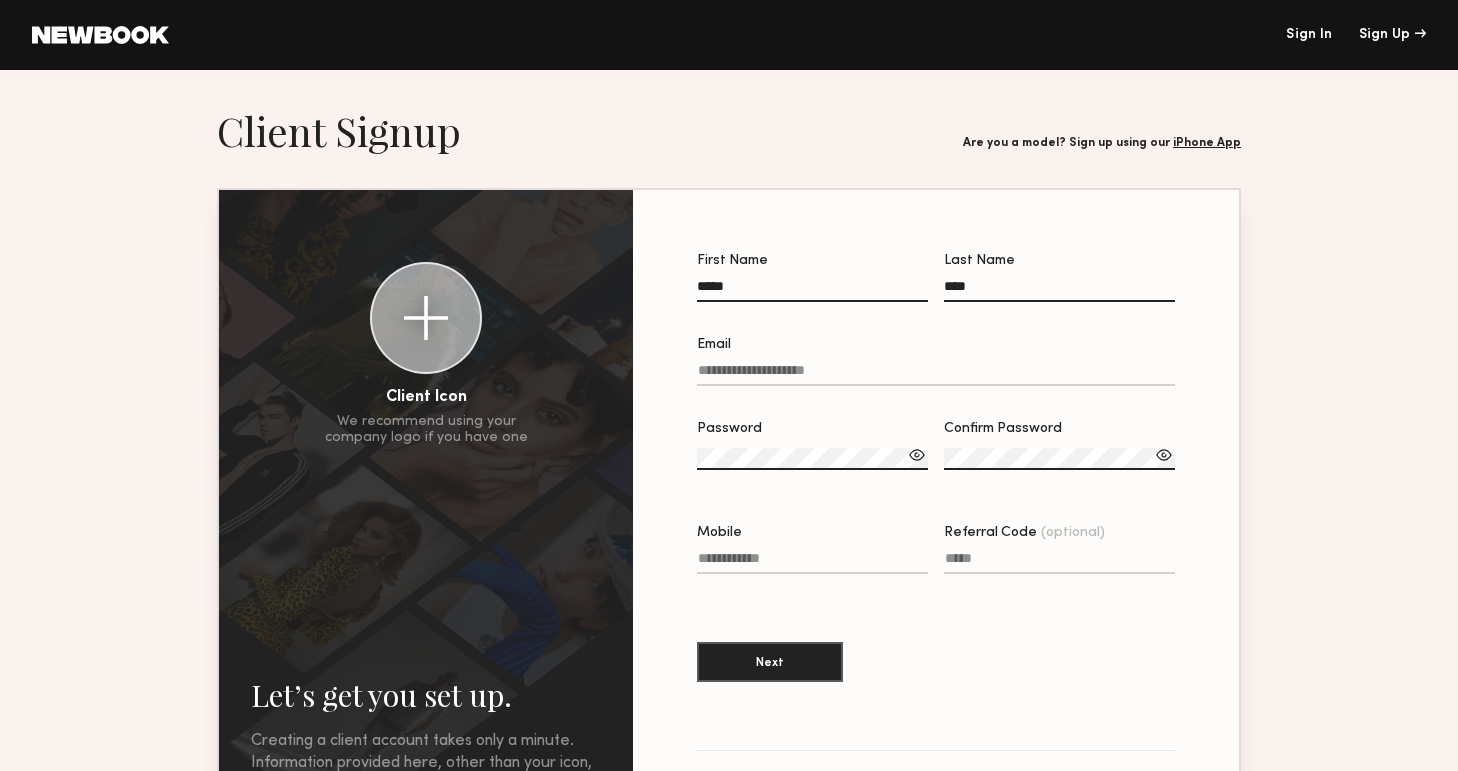 type on "****" 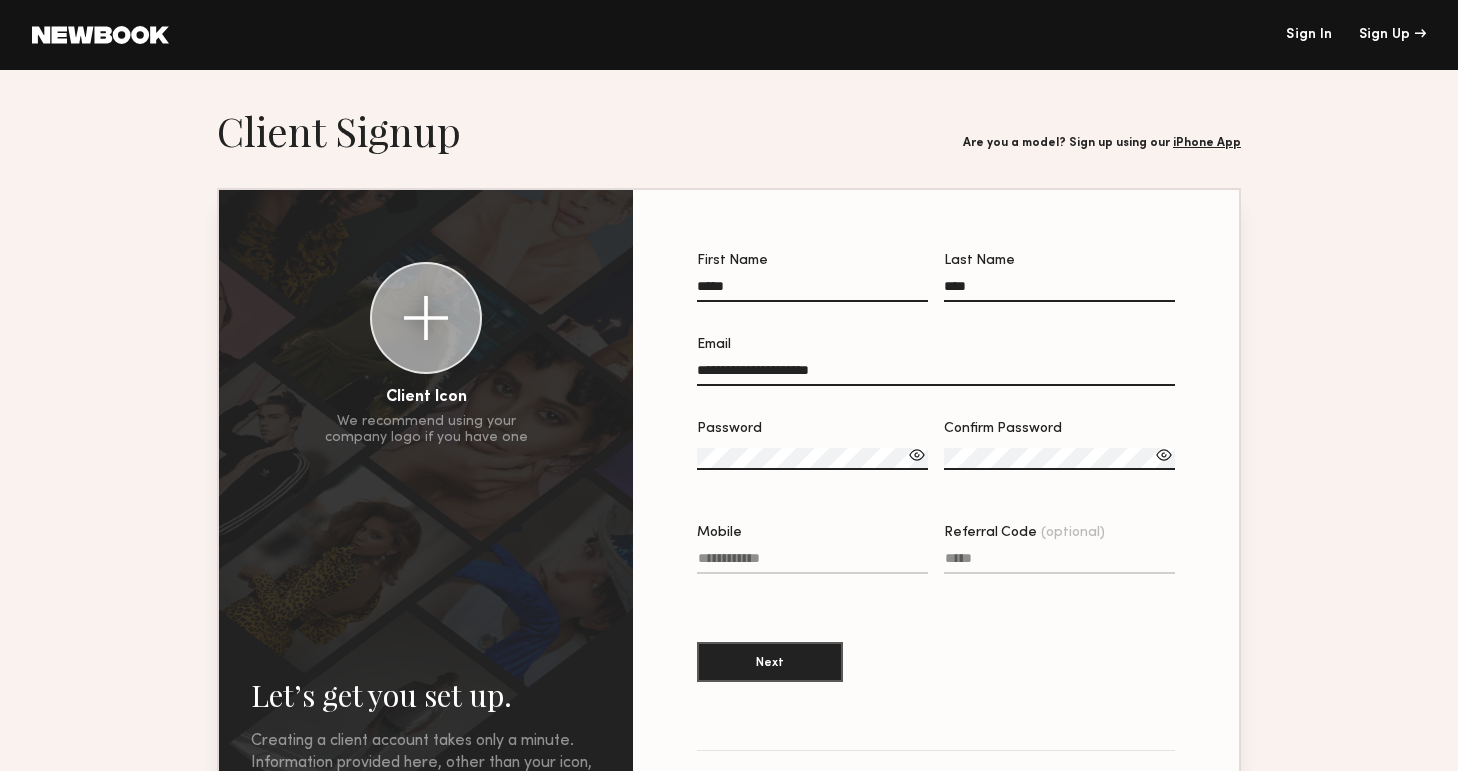 type on "**********" 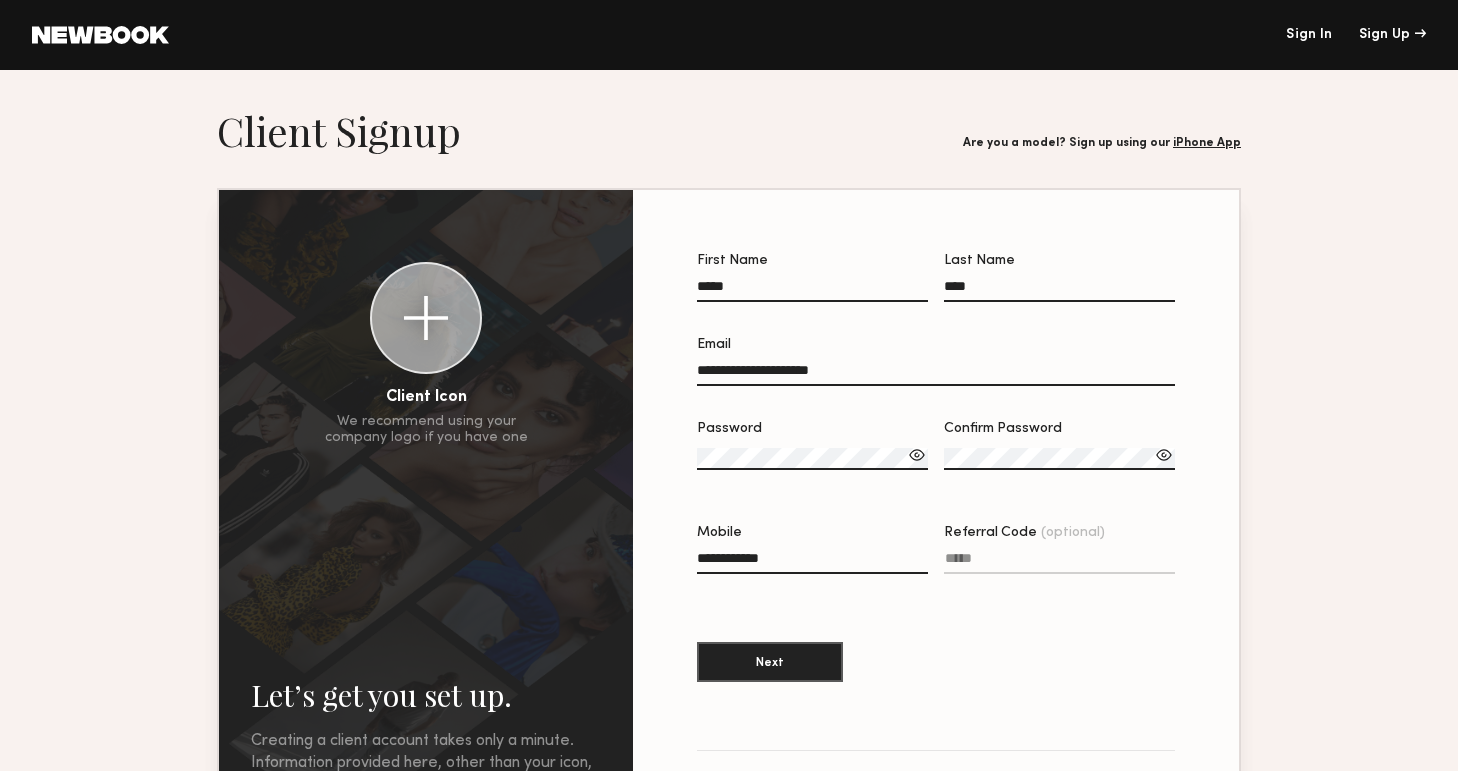 click on "Client Icon We recommend using your company logo if you have one Let’s get you set up. Creating a client account takes only a minute. Information provided here, other than your icon, will not be displayed to talent. First Name [FIRST] Last Name [LAST] Email [EMAIL] Password Confirm Password Mobile [PHONE] Referral Code (optional) Next By proceeding, I agree and understand the  Privacy Policy  &  Terms of Service" 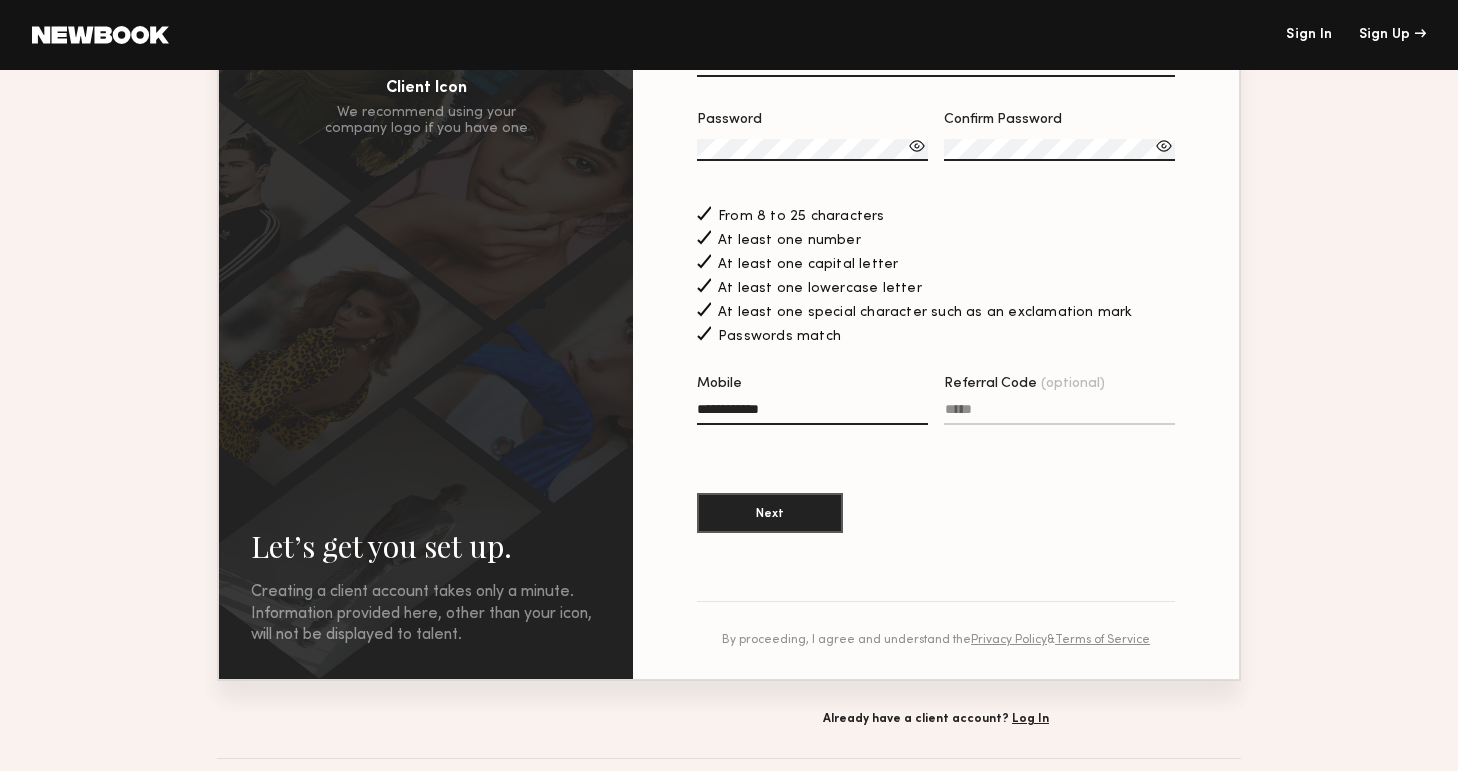 scroll, scrollTop: 356, scrollLeft: 0, axis: vertical 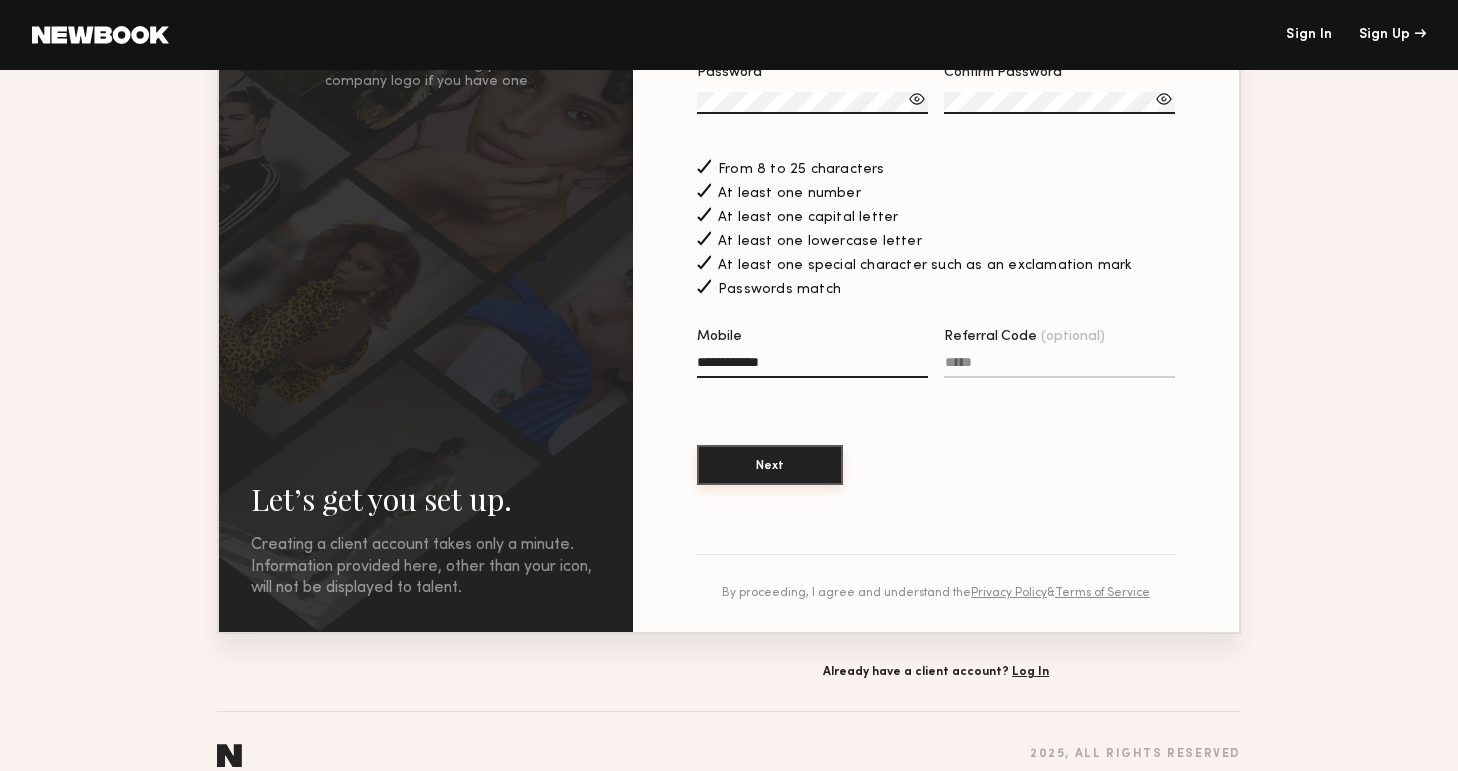 click on "Next" 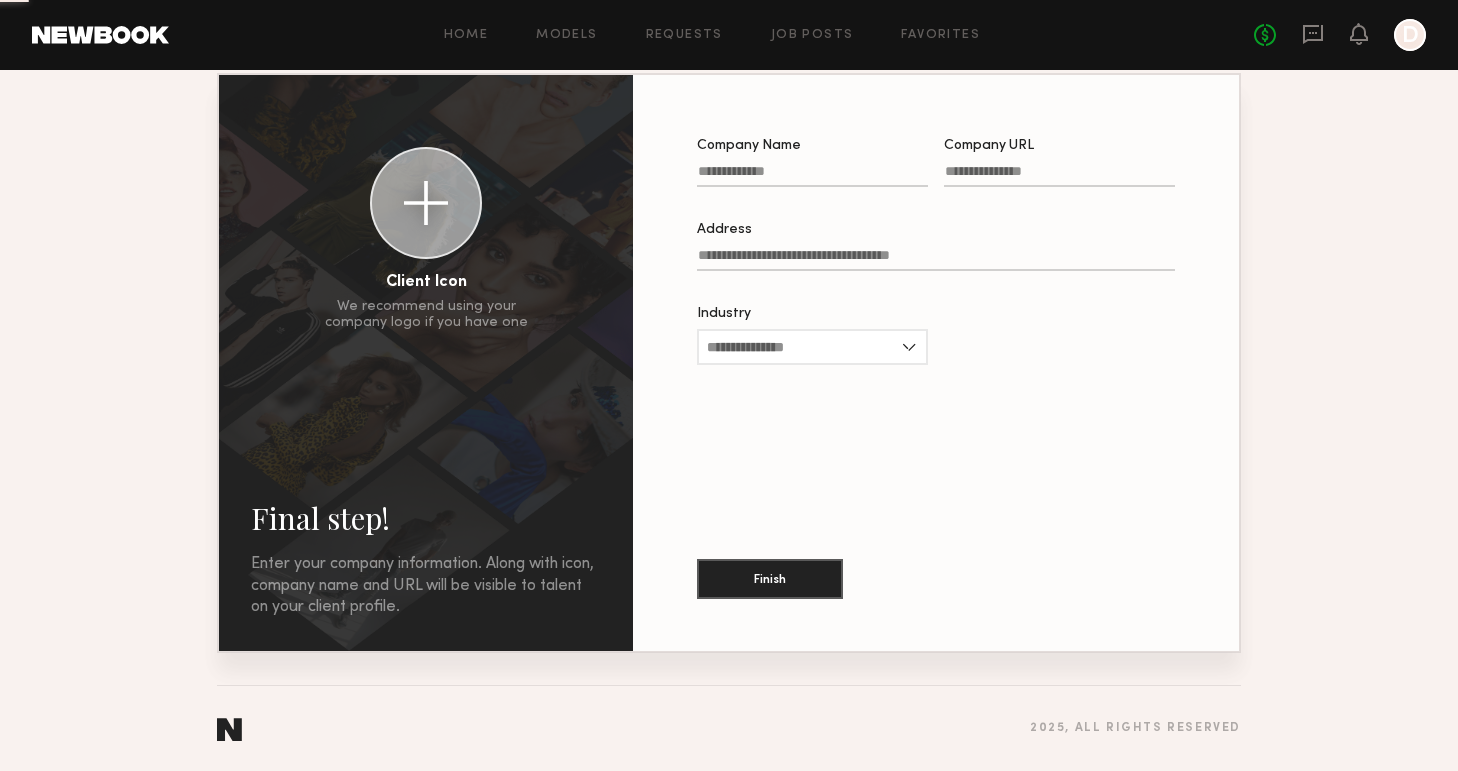 scroll, scrollTop: 0, scrollLeft: 0, axis: both 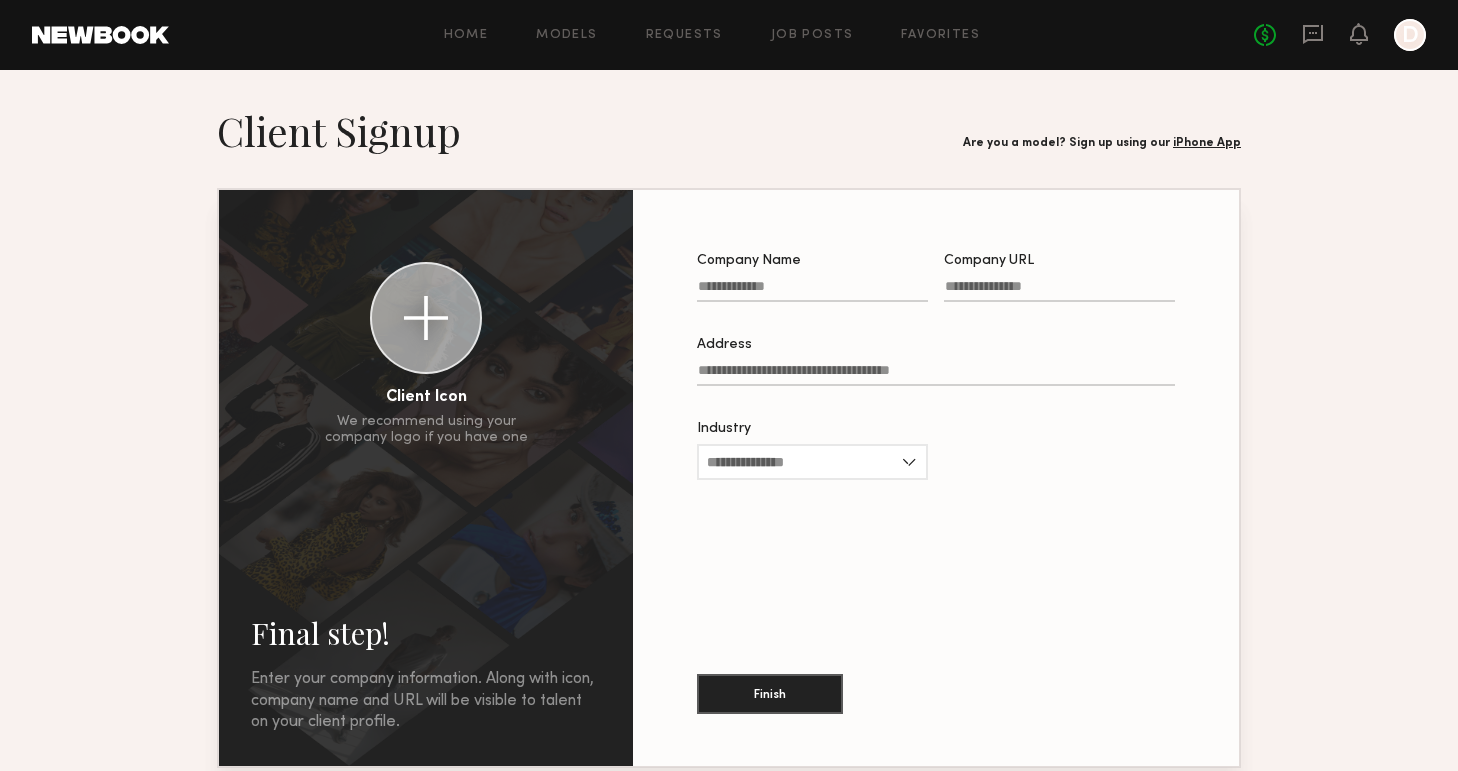 click on "Address" 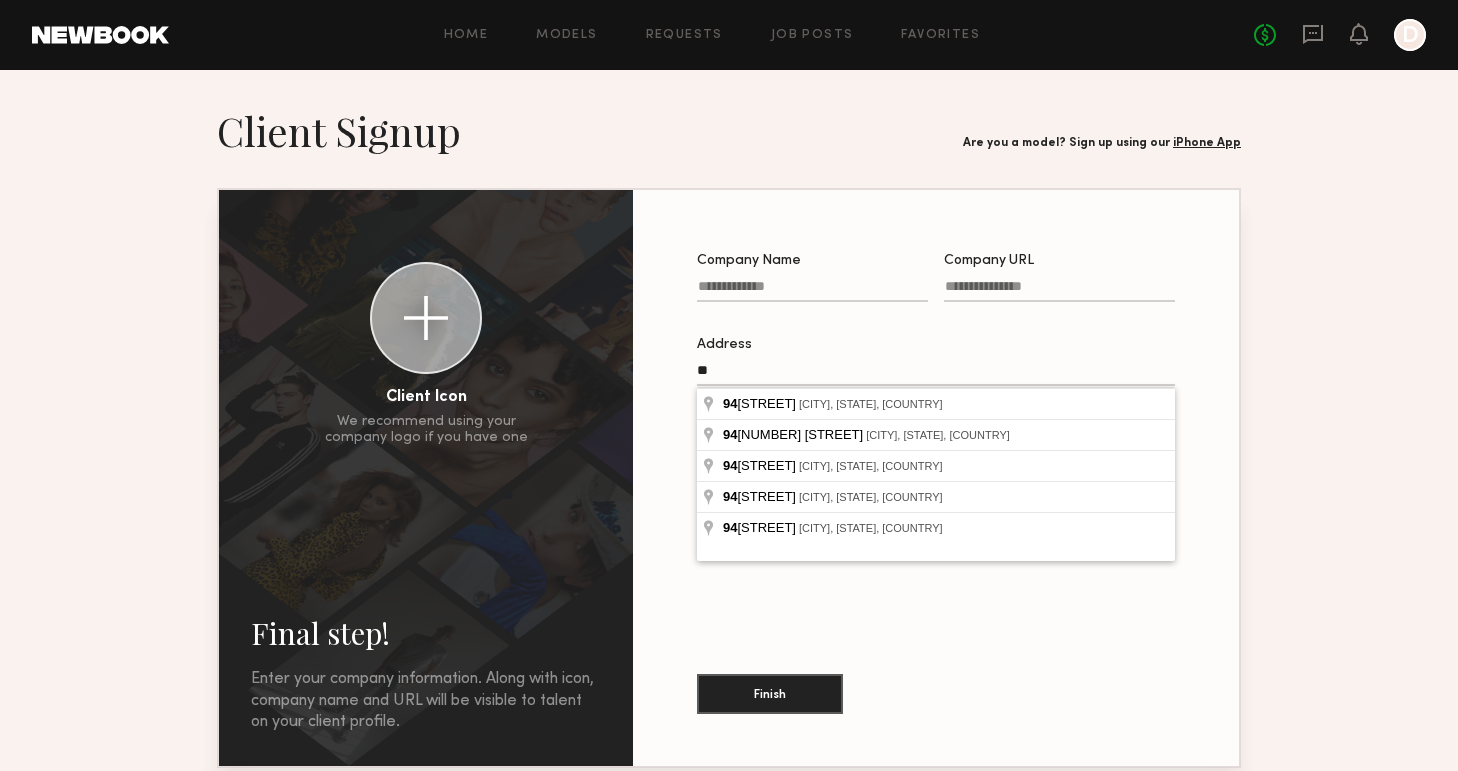 type on "*" 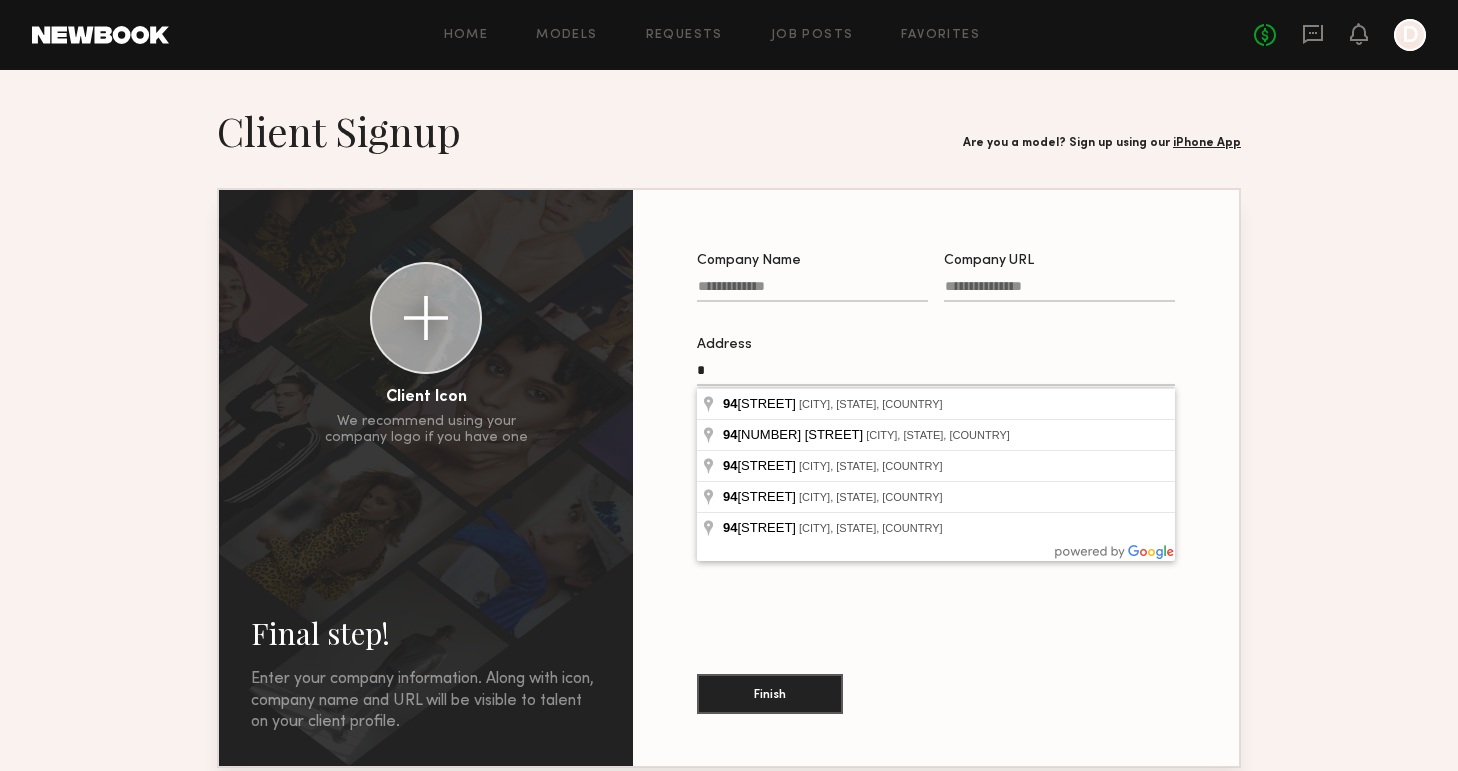 type 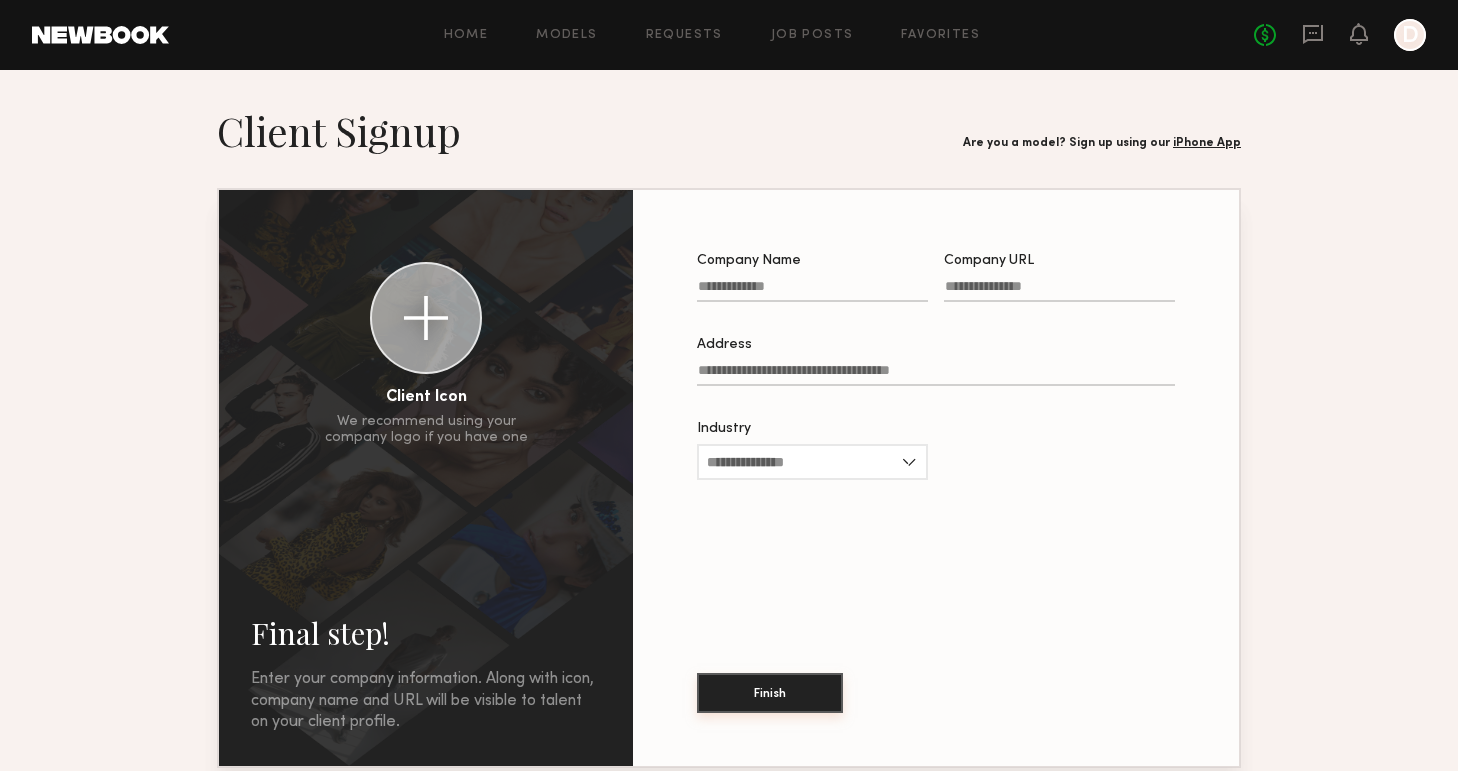 click on "Finish" 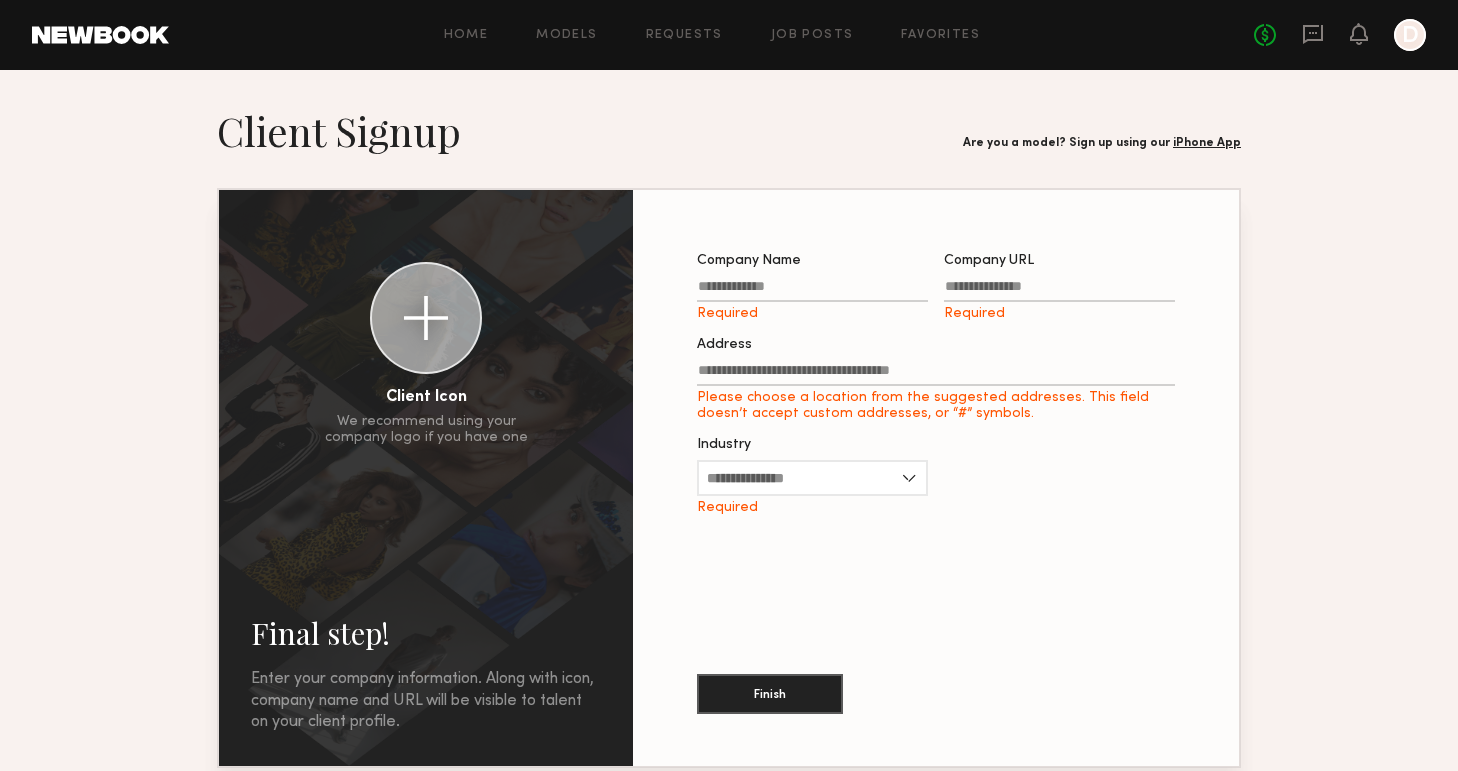 click on "Company Name Required" 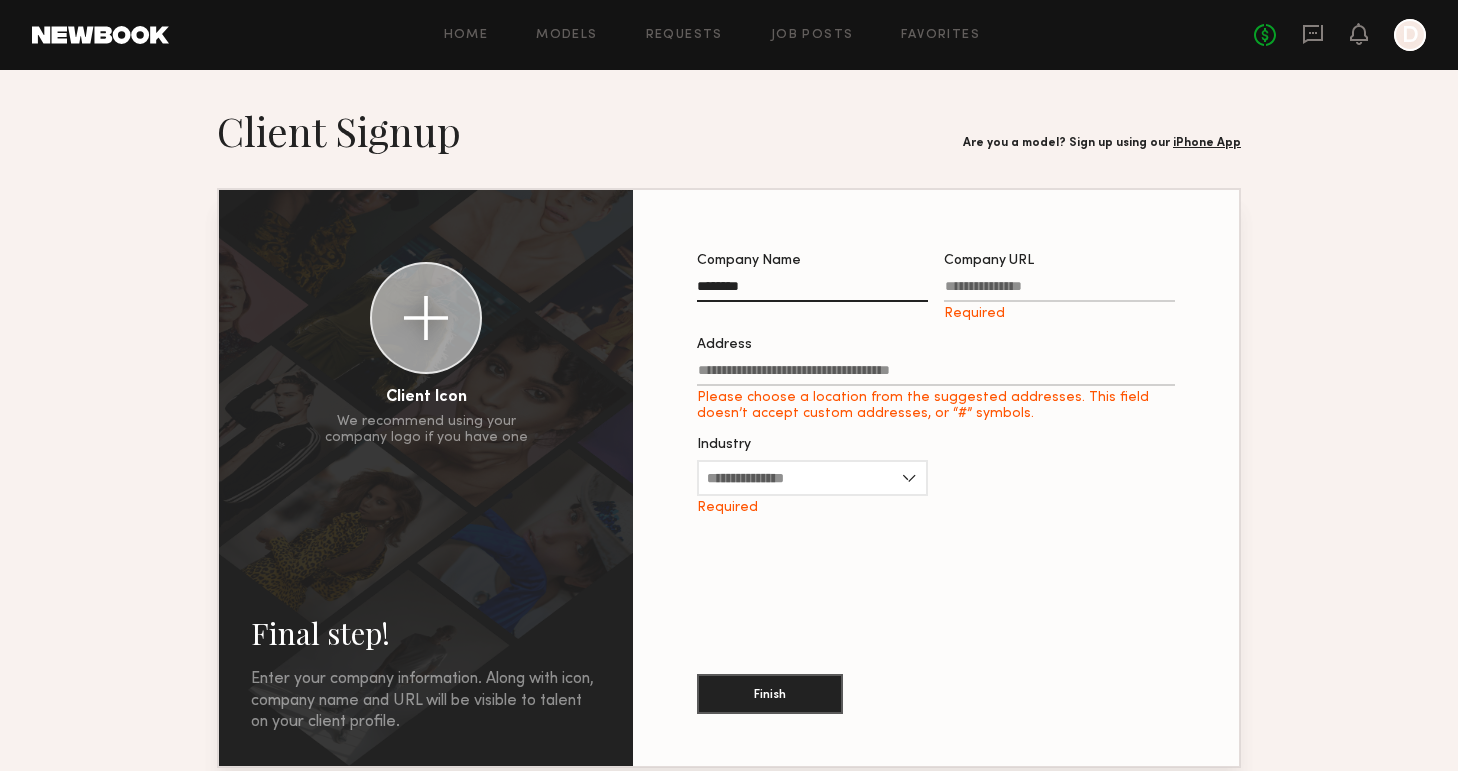 type on "********" 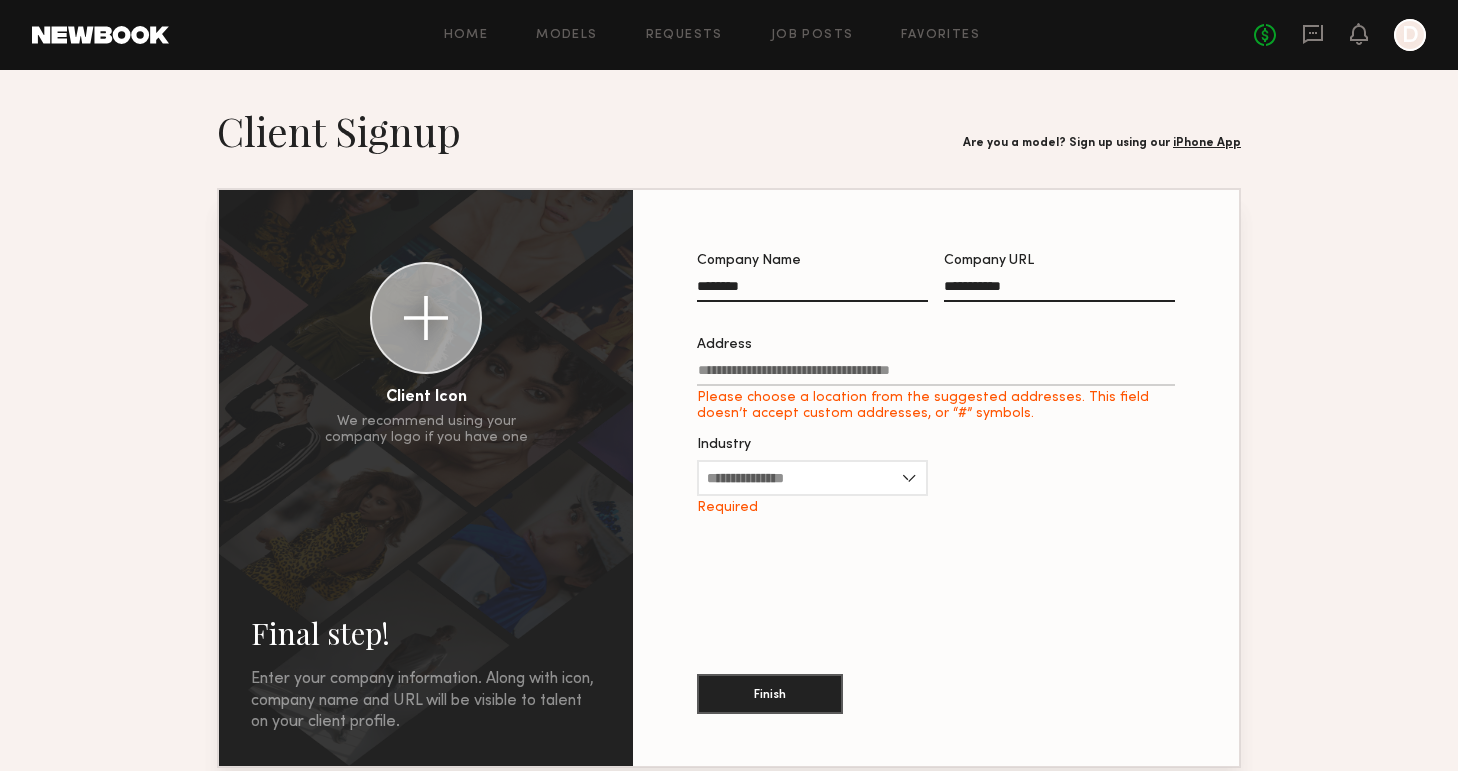 type on "**********" 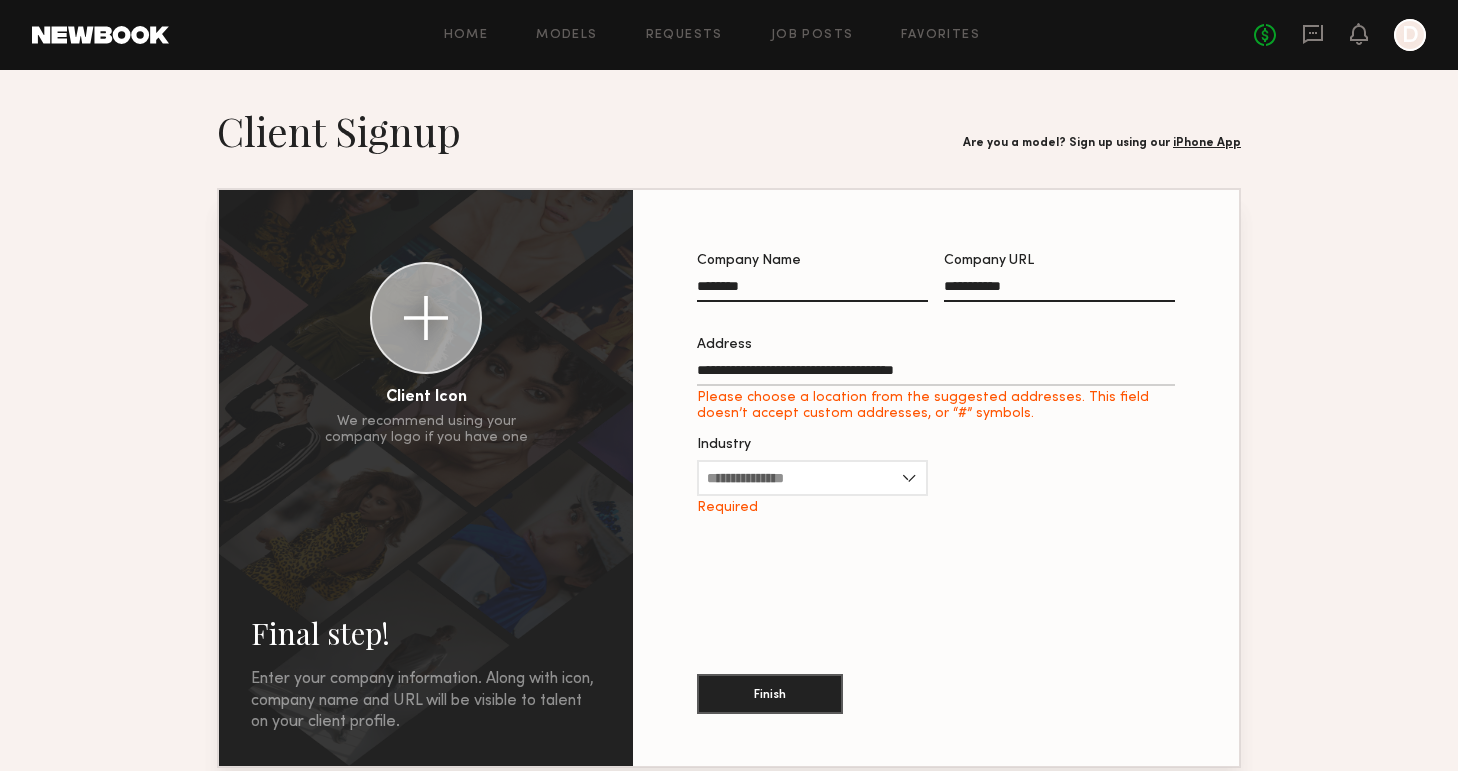 type on "**********" 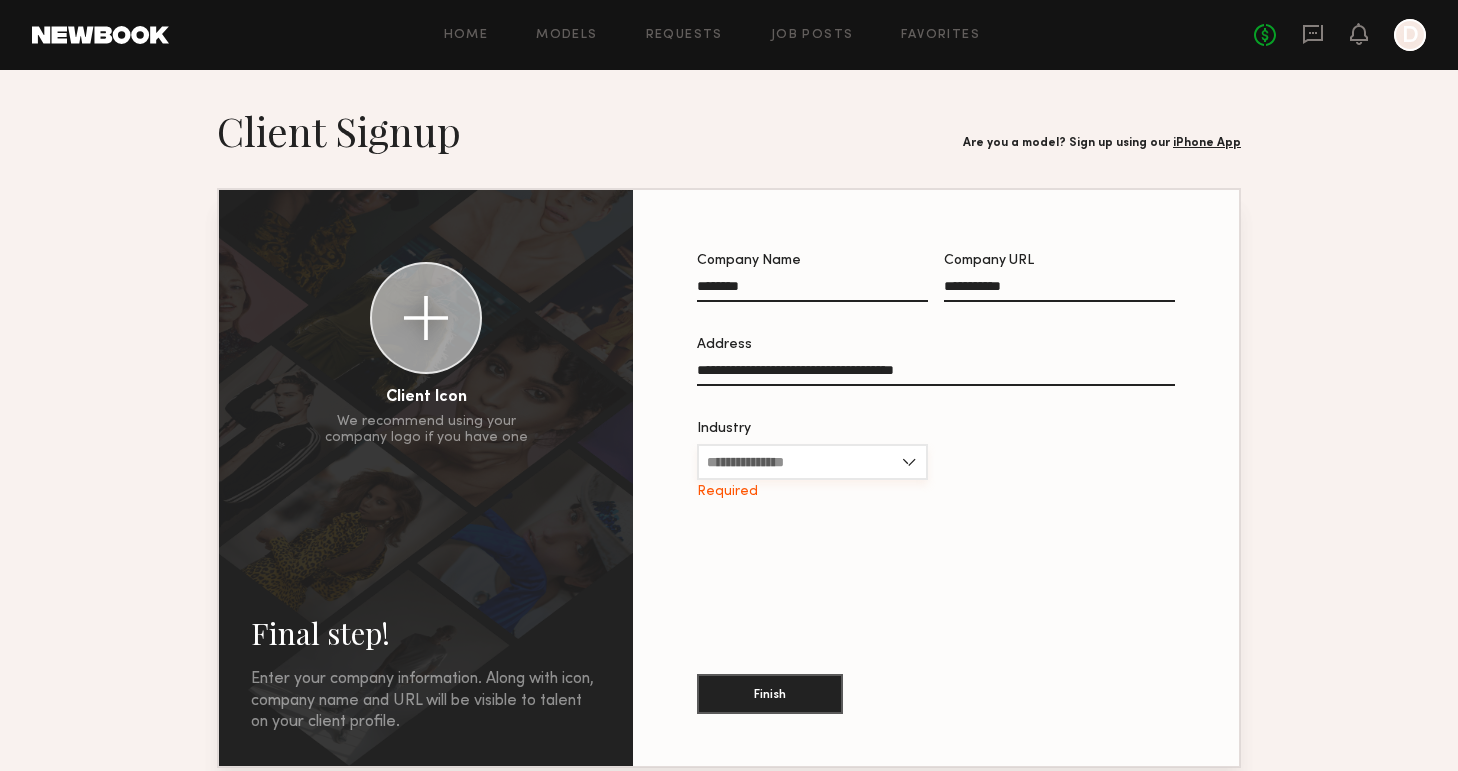 click on "Industry" at bounding box center [812, 462] 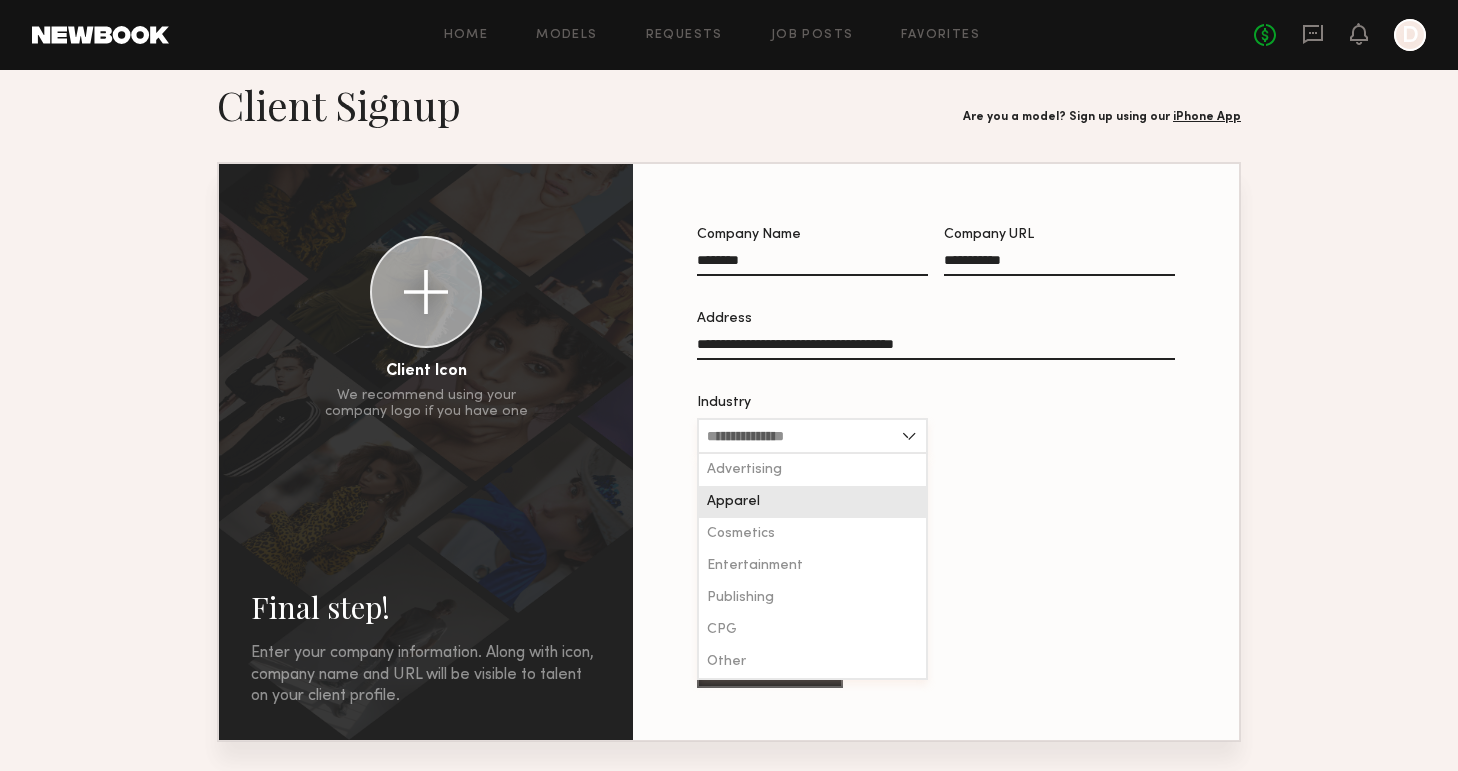 scroll, scrollTop: 47, scrollLeft: 0, axis: vertical 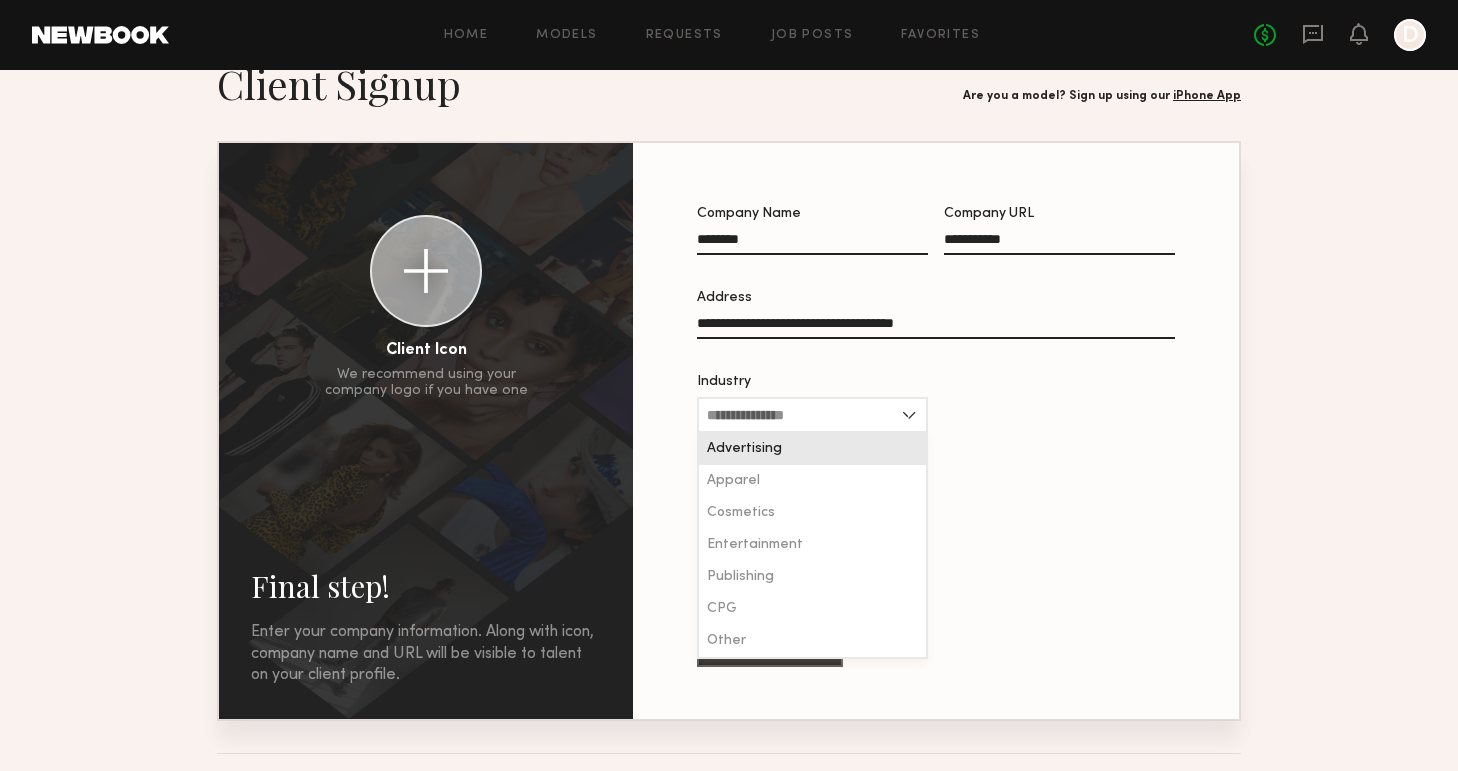 click on "Advertising" 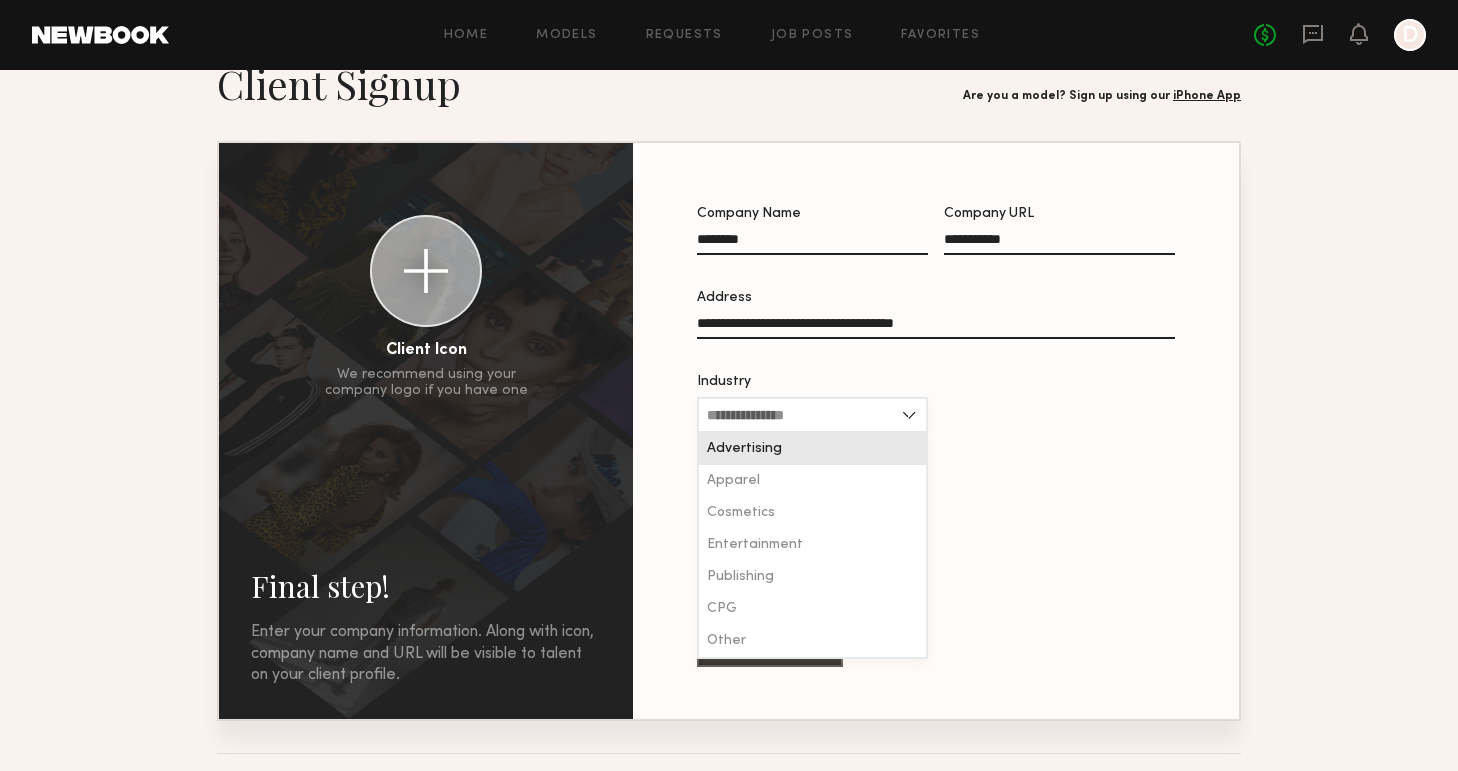 type on "**********" 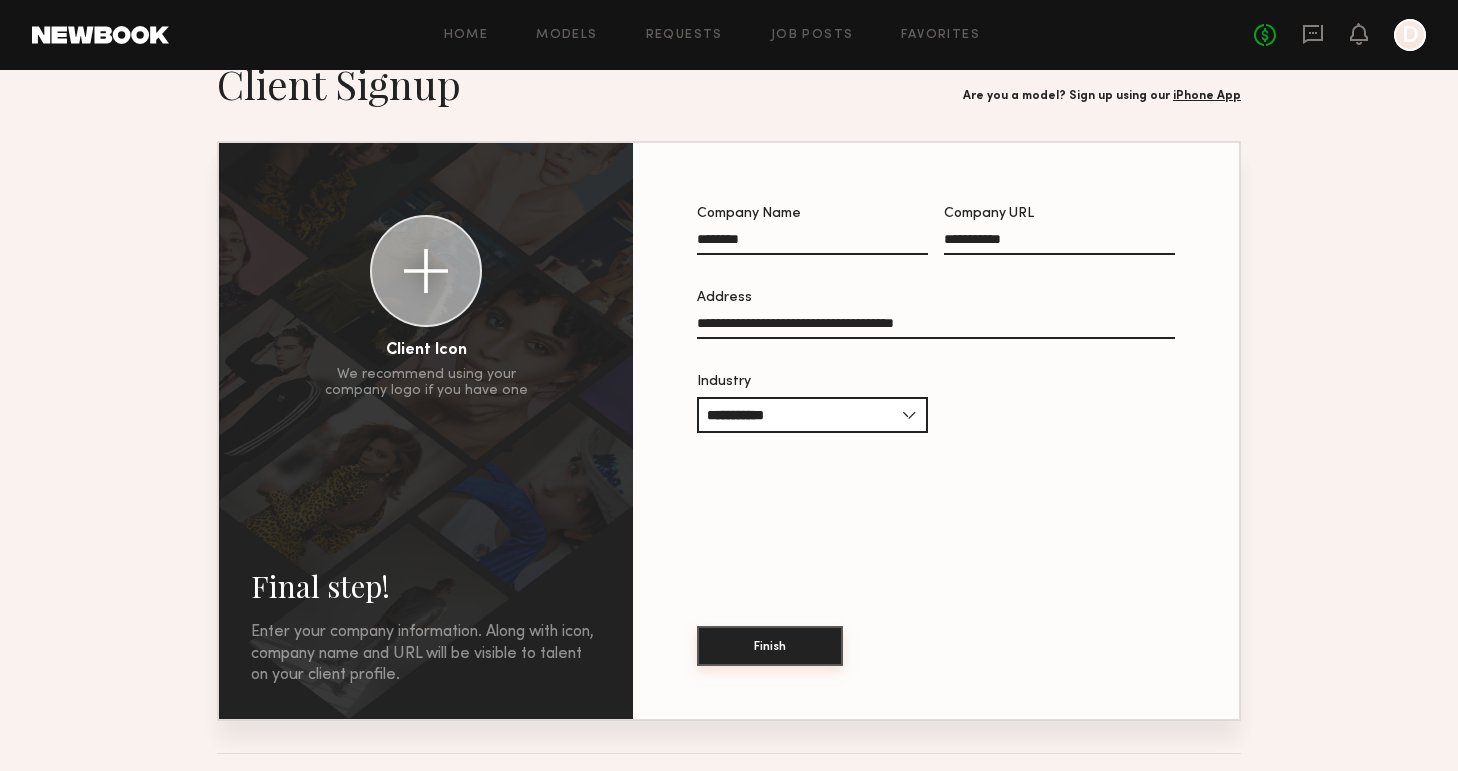 click on "Finish" 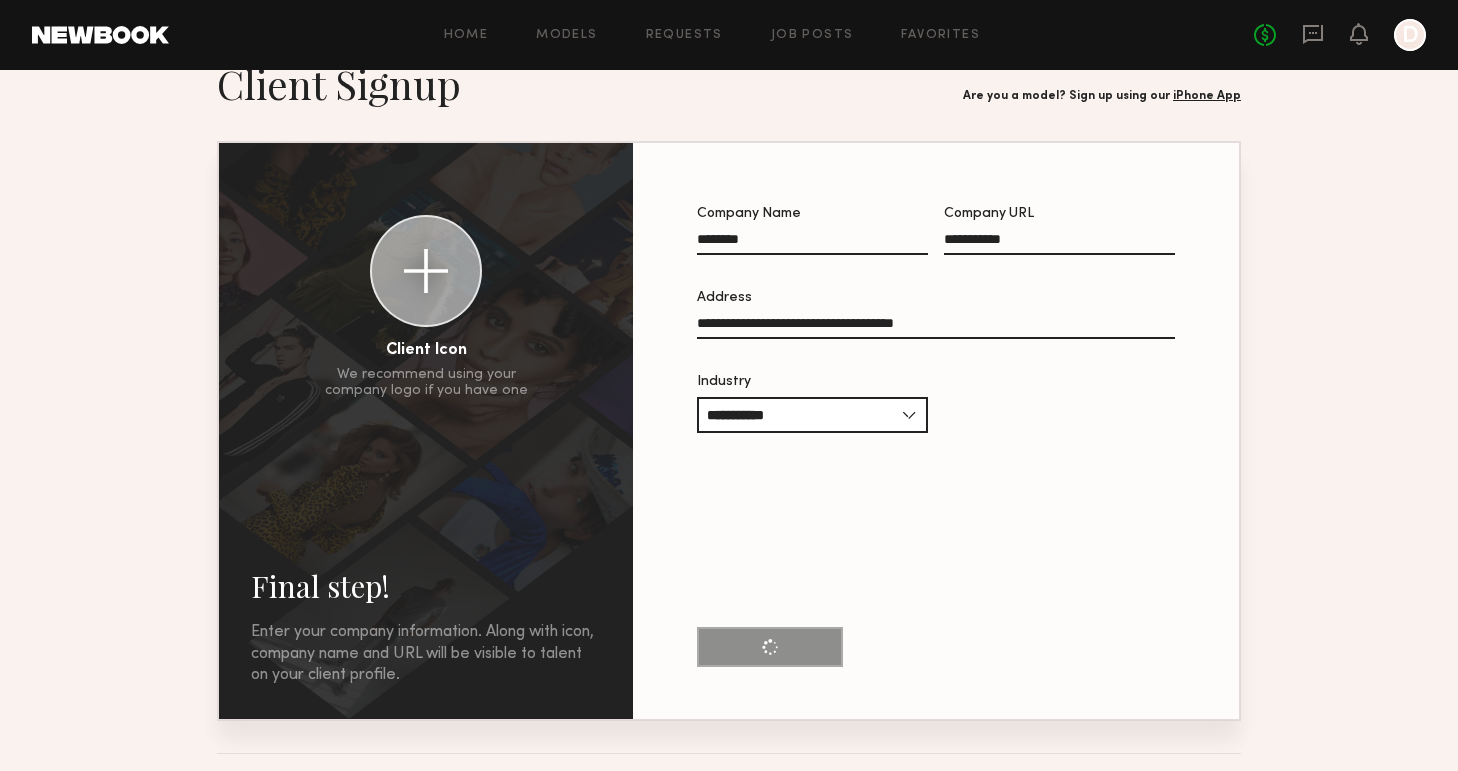 scroll, scrollTop: 0, scrollLeft: 0, axis: both 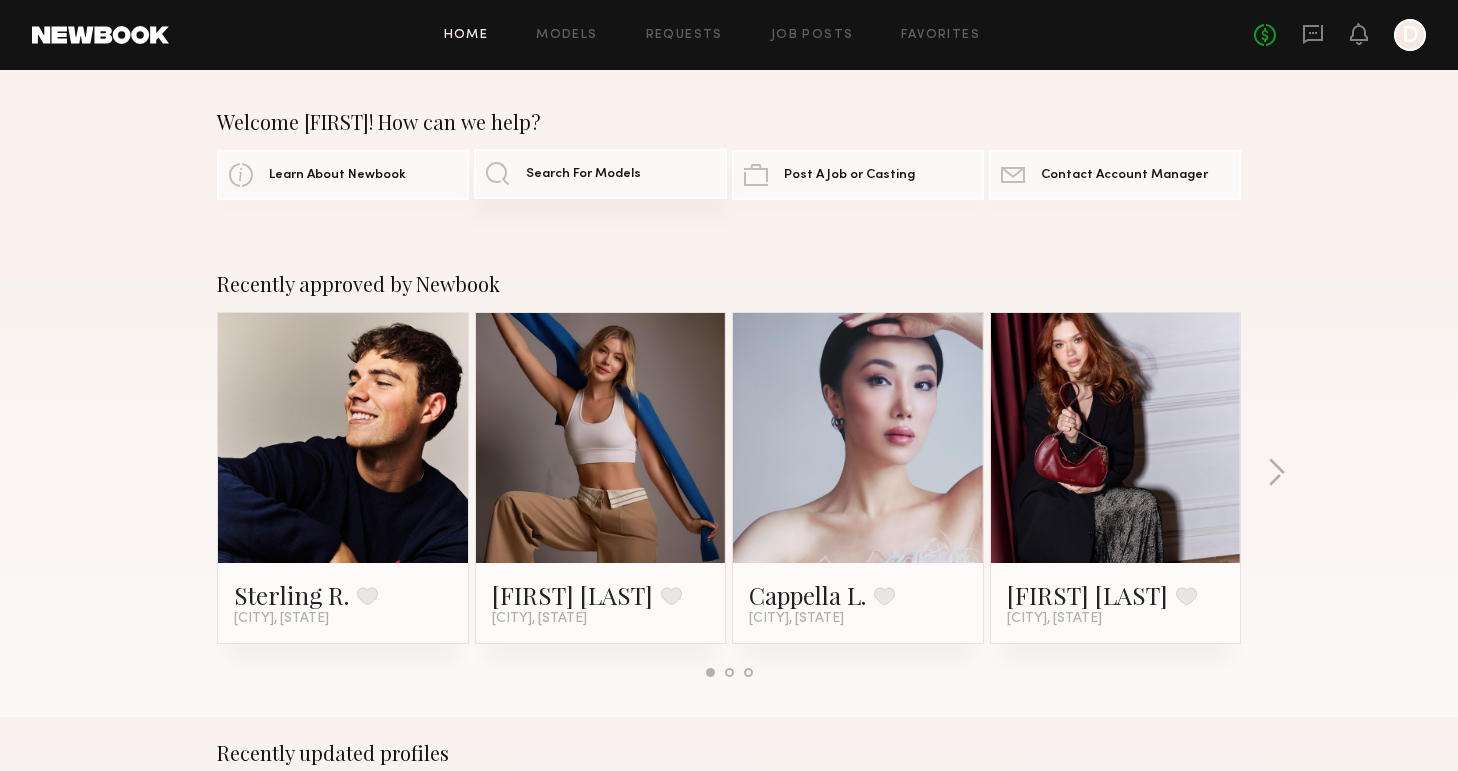 click on "Search For Models" 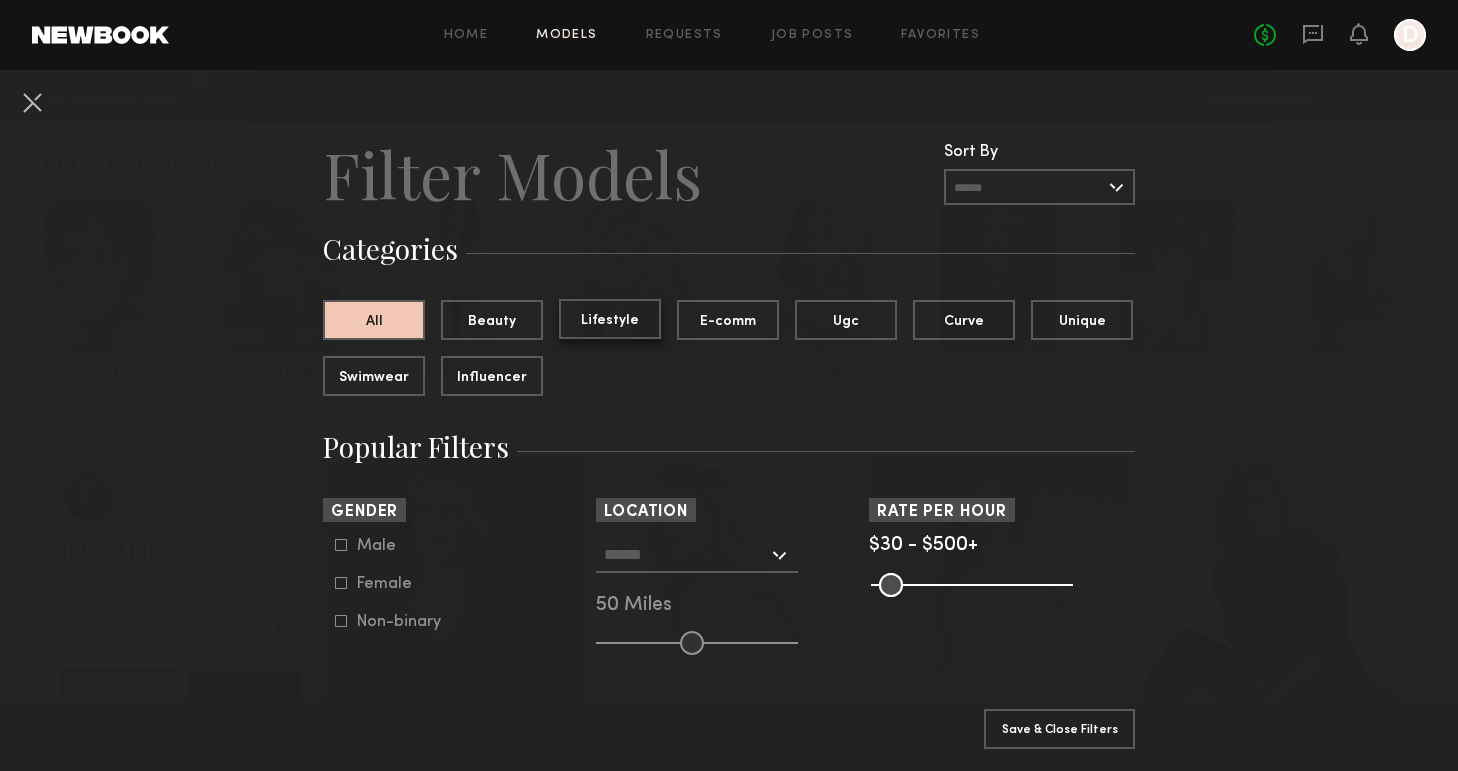 click on "Lifestyle" 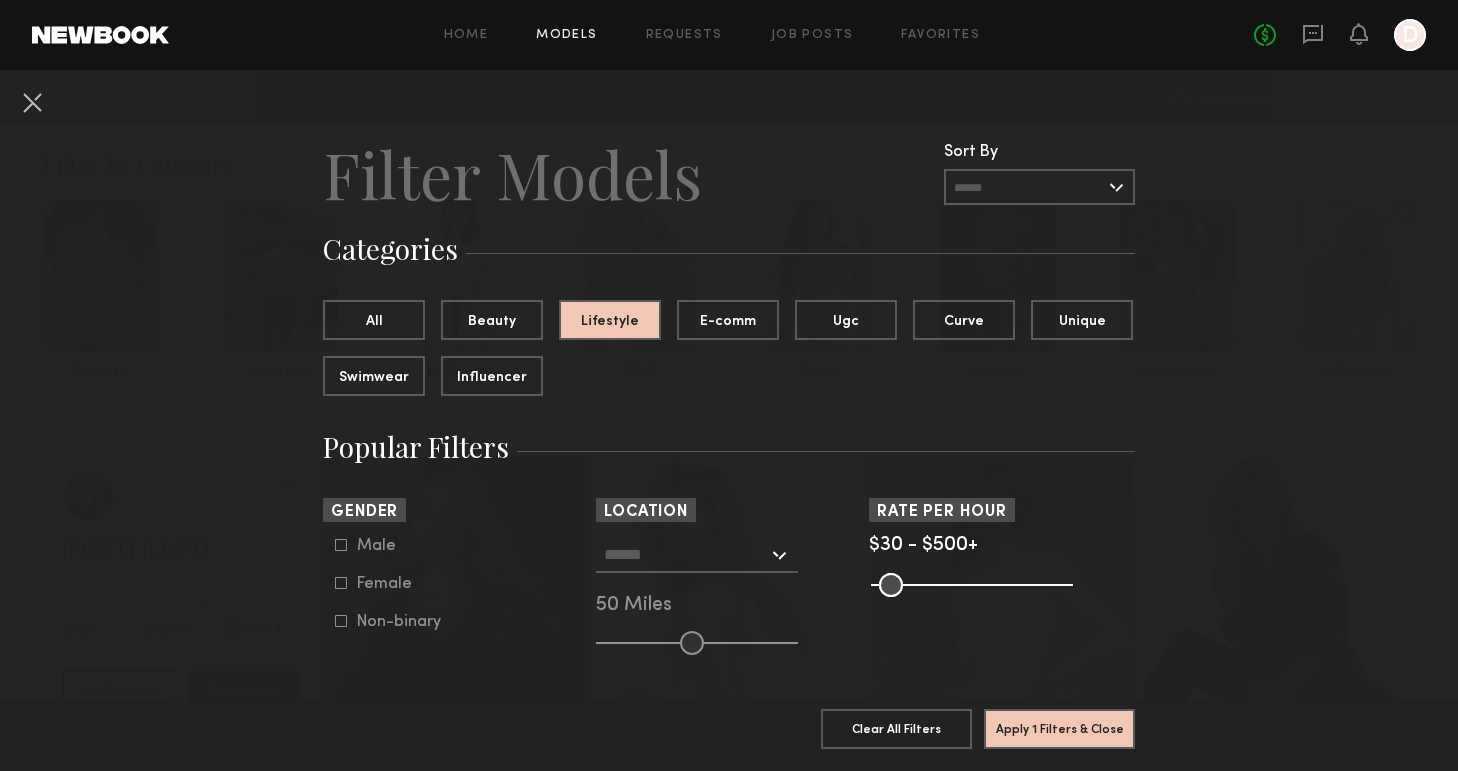 click 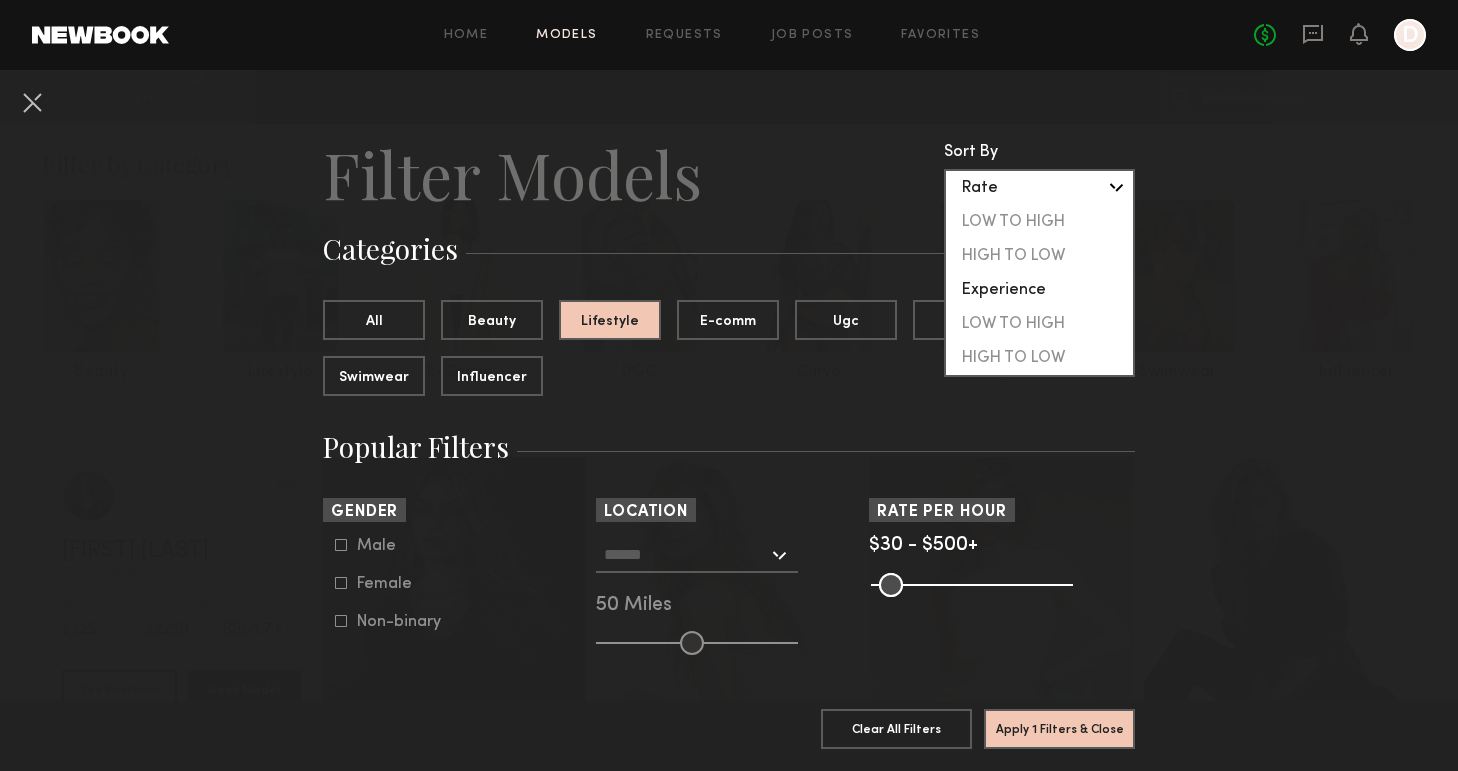 click on "Categories" 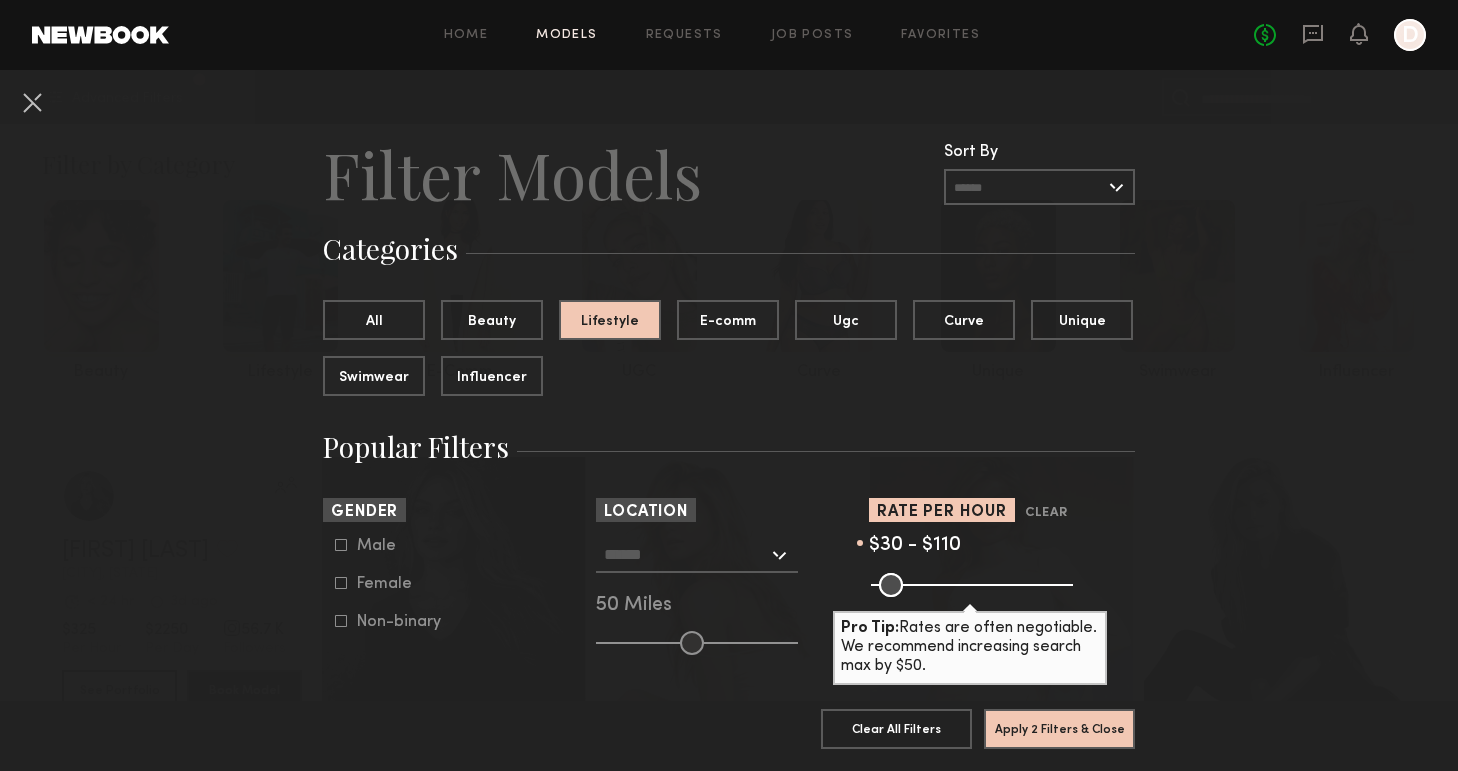drag, startPoint x: 1056, startPoint y: 589, endPoint x: 912, endPoint y: 594, distance: 144.08678 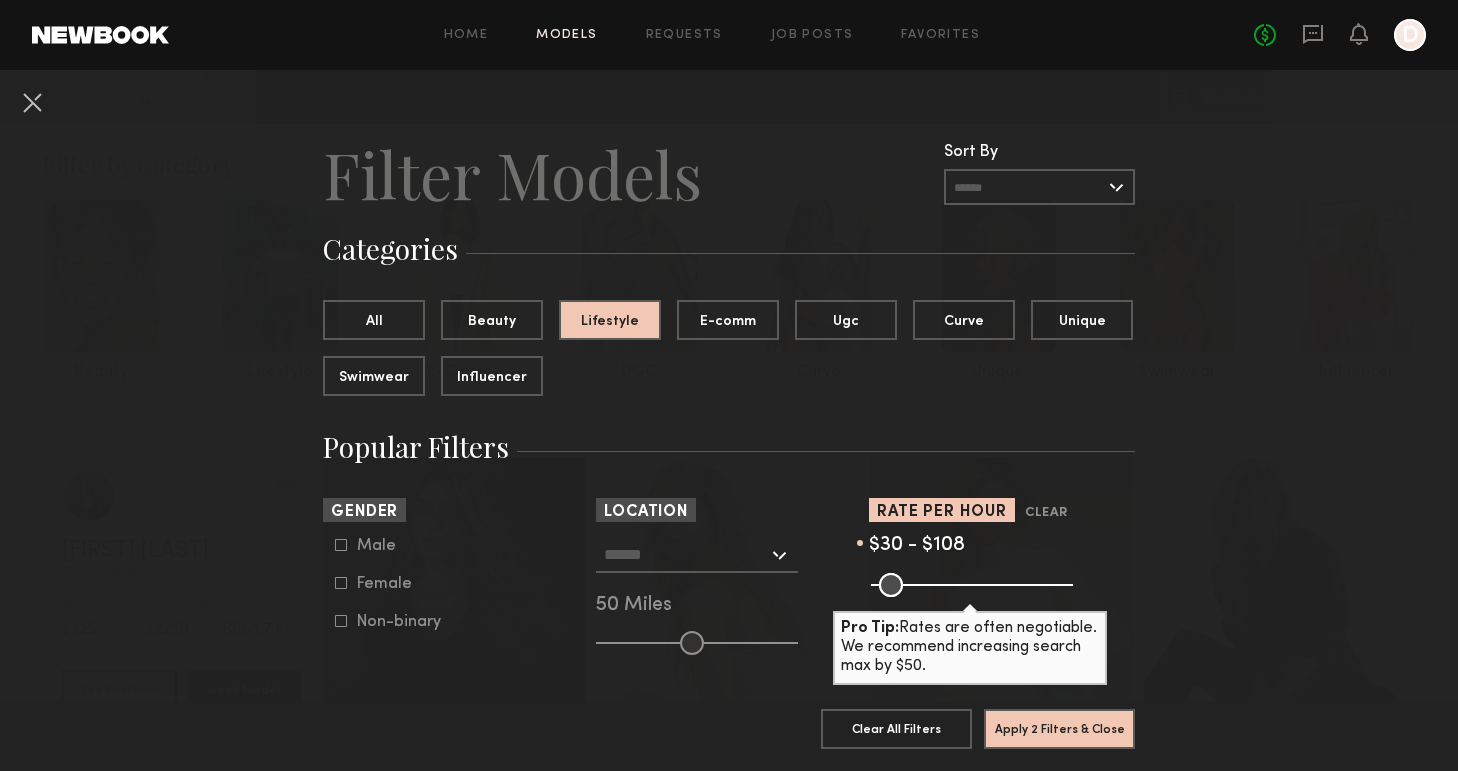 click 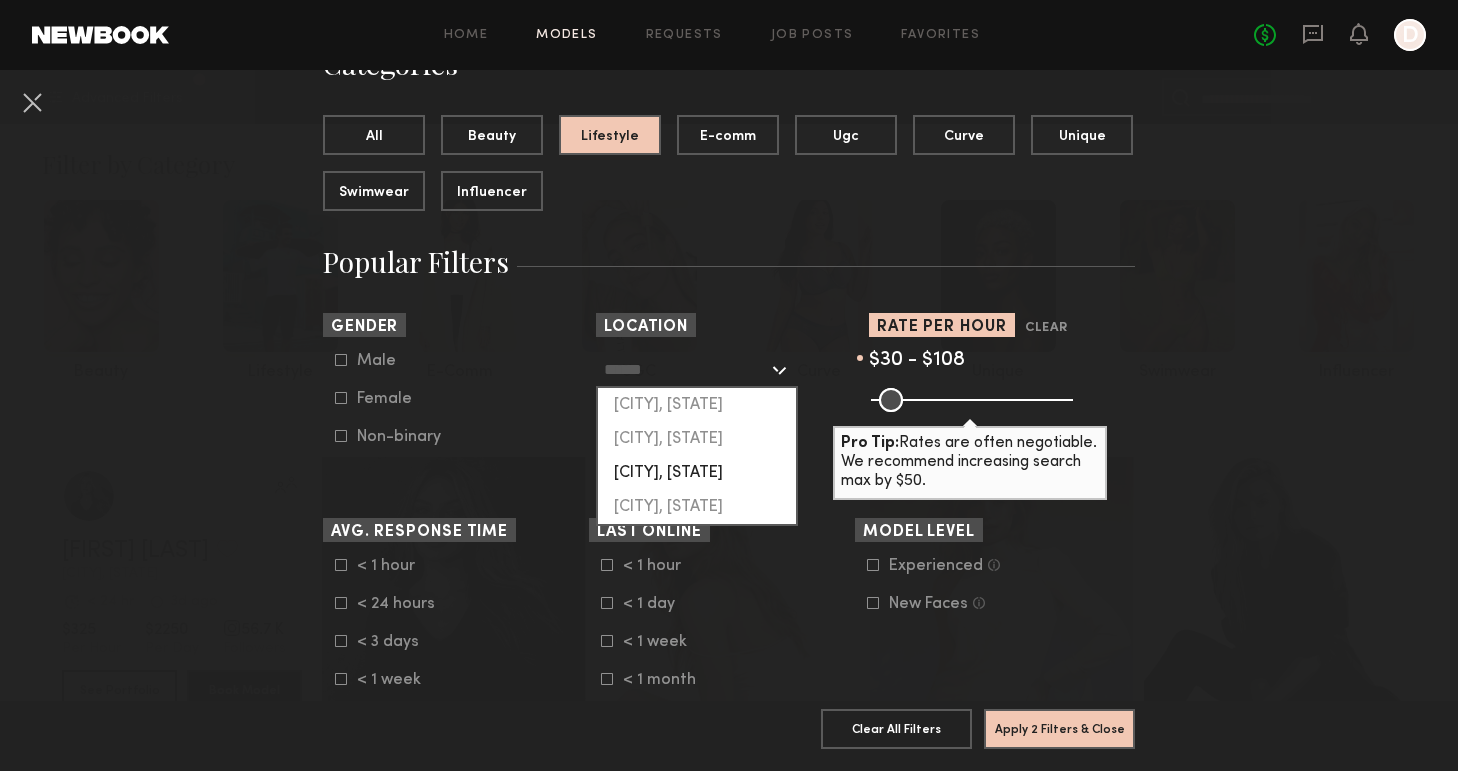 scroll, scrollTop: 191, scrollLeft: 0, axis: vertical 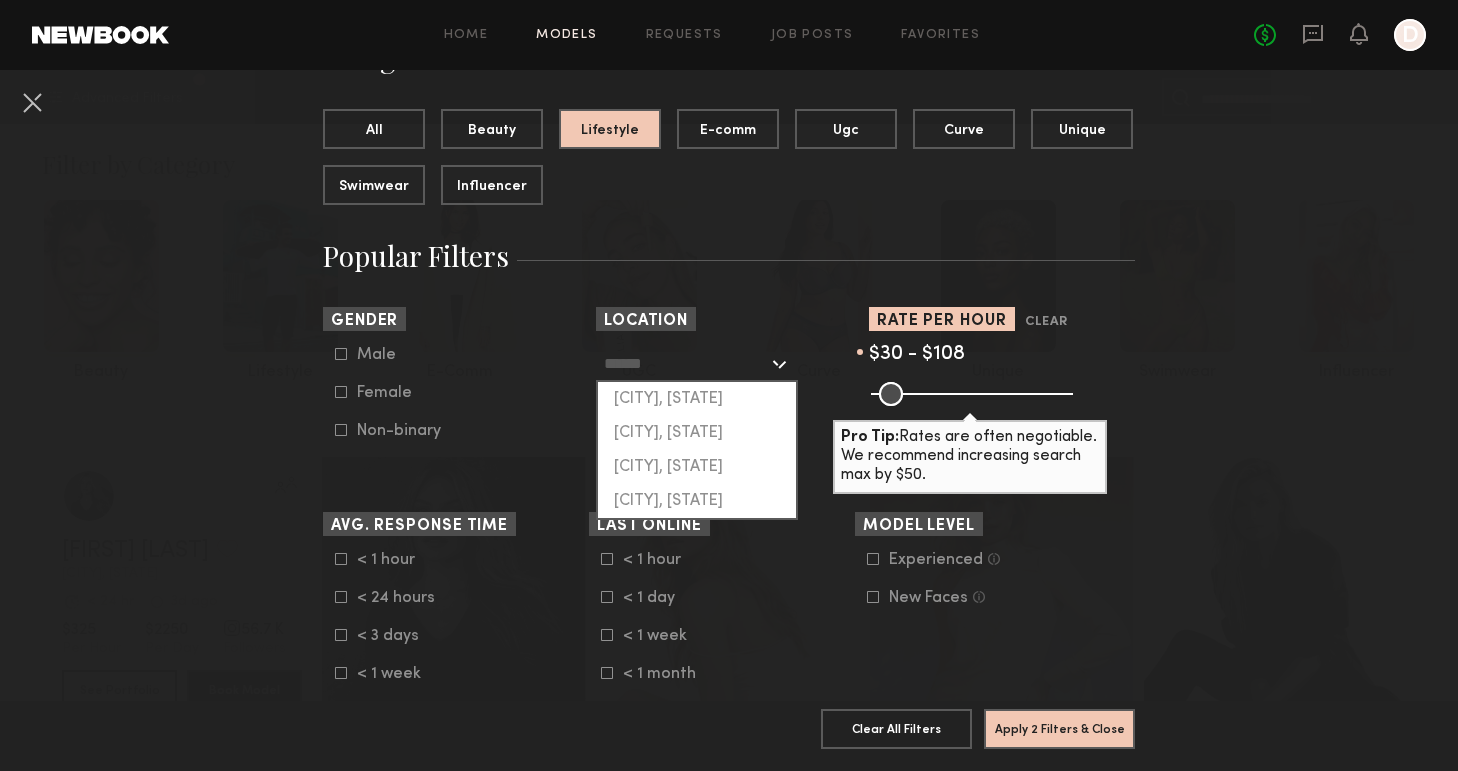 click on "Male   Female   Non-binary" 